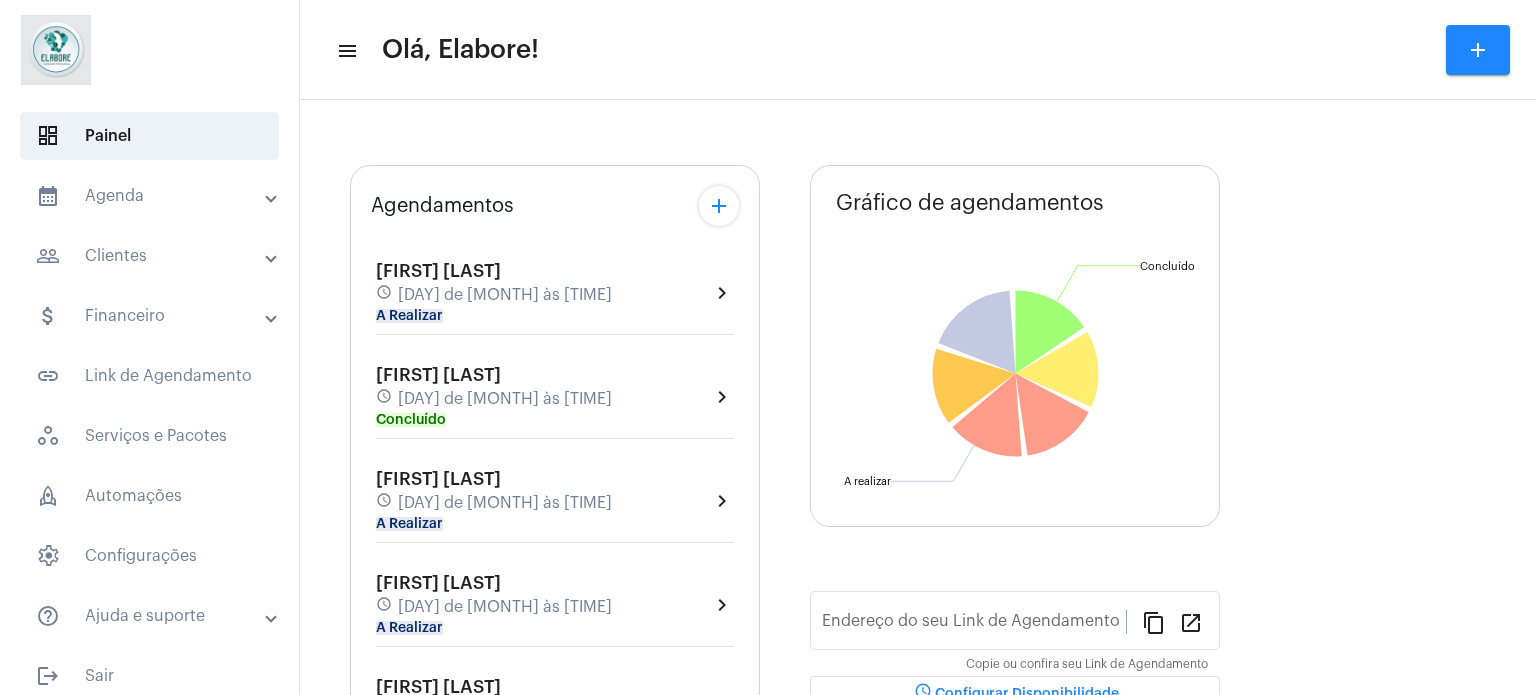 type on "https://neft.com.br/clínica-elabore-" 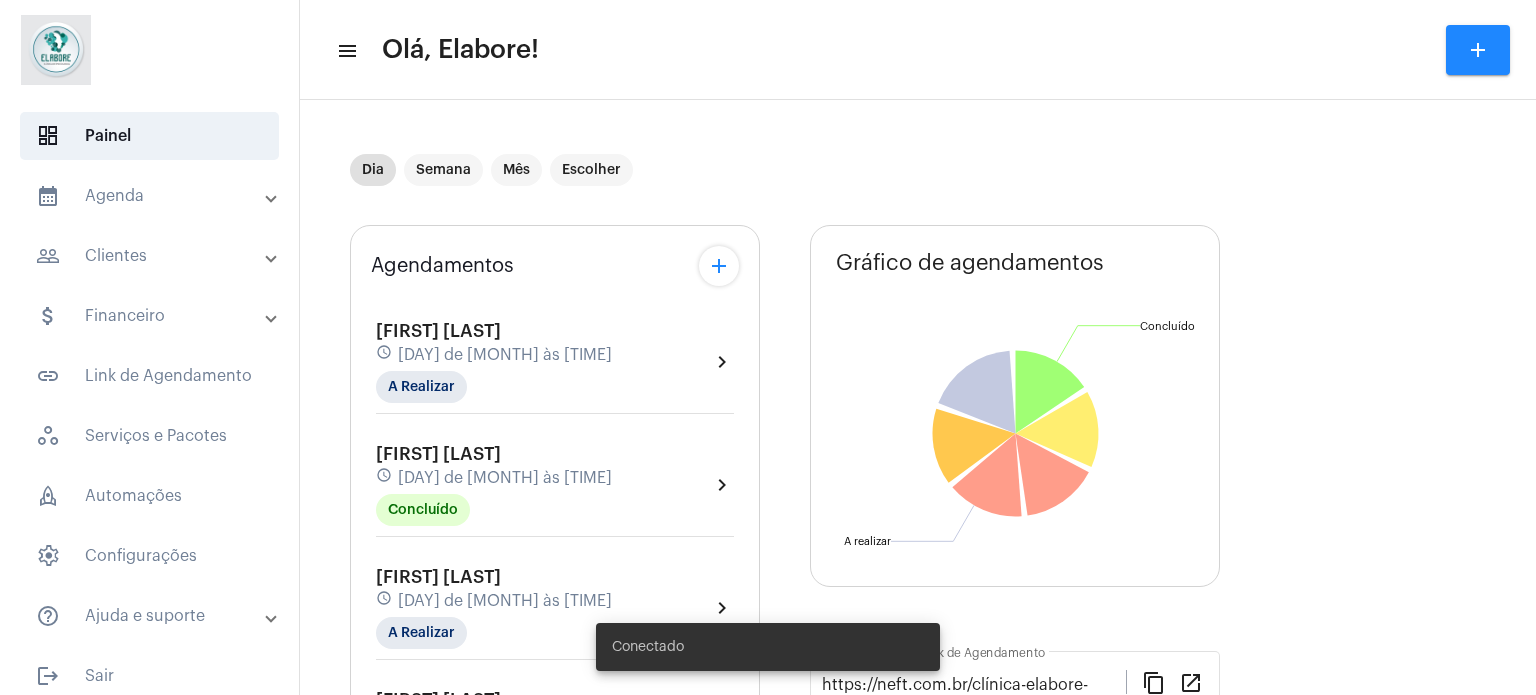 scroll, scrollTop: 0, scrollLeft: 0, axis: both 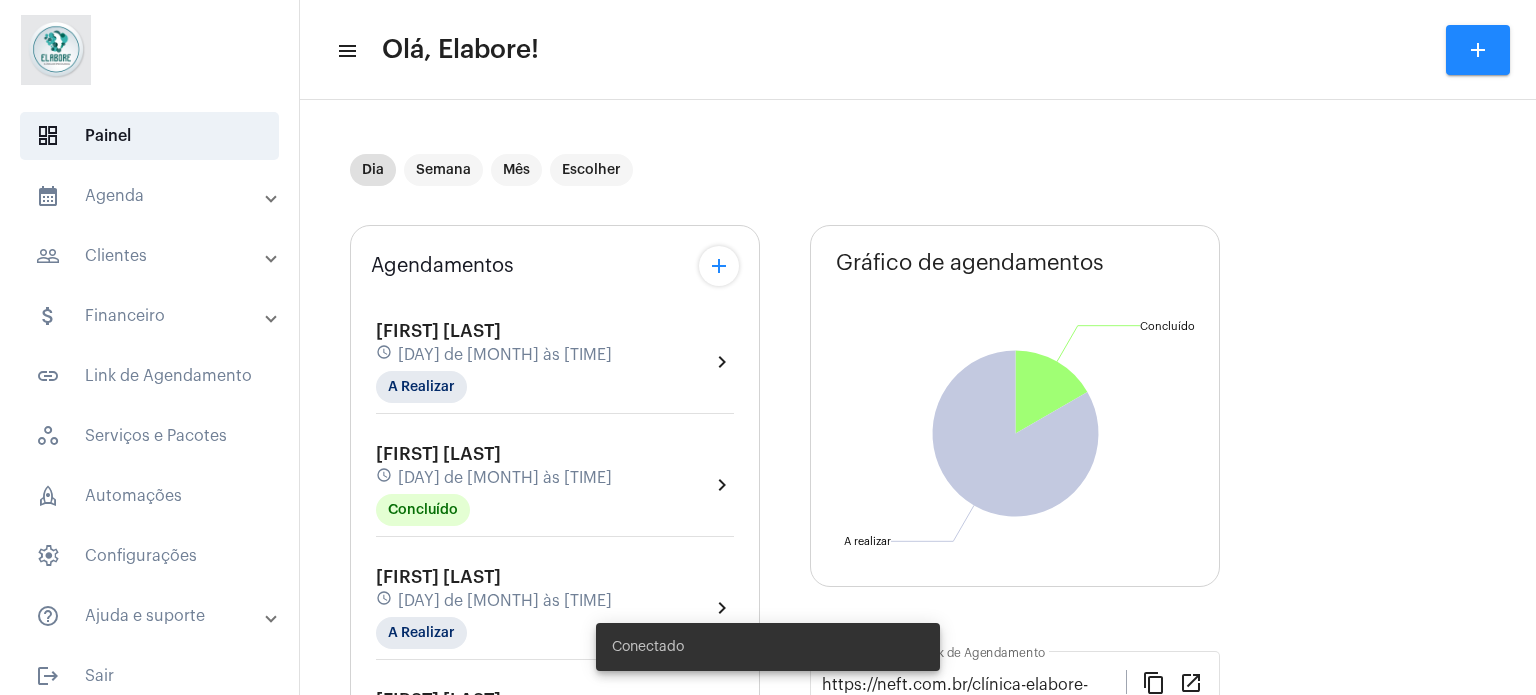 click on "add" 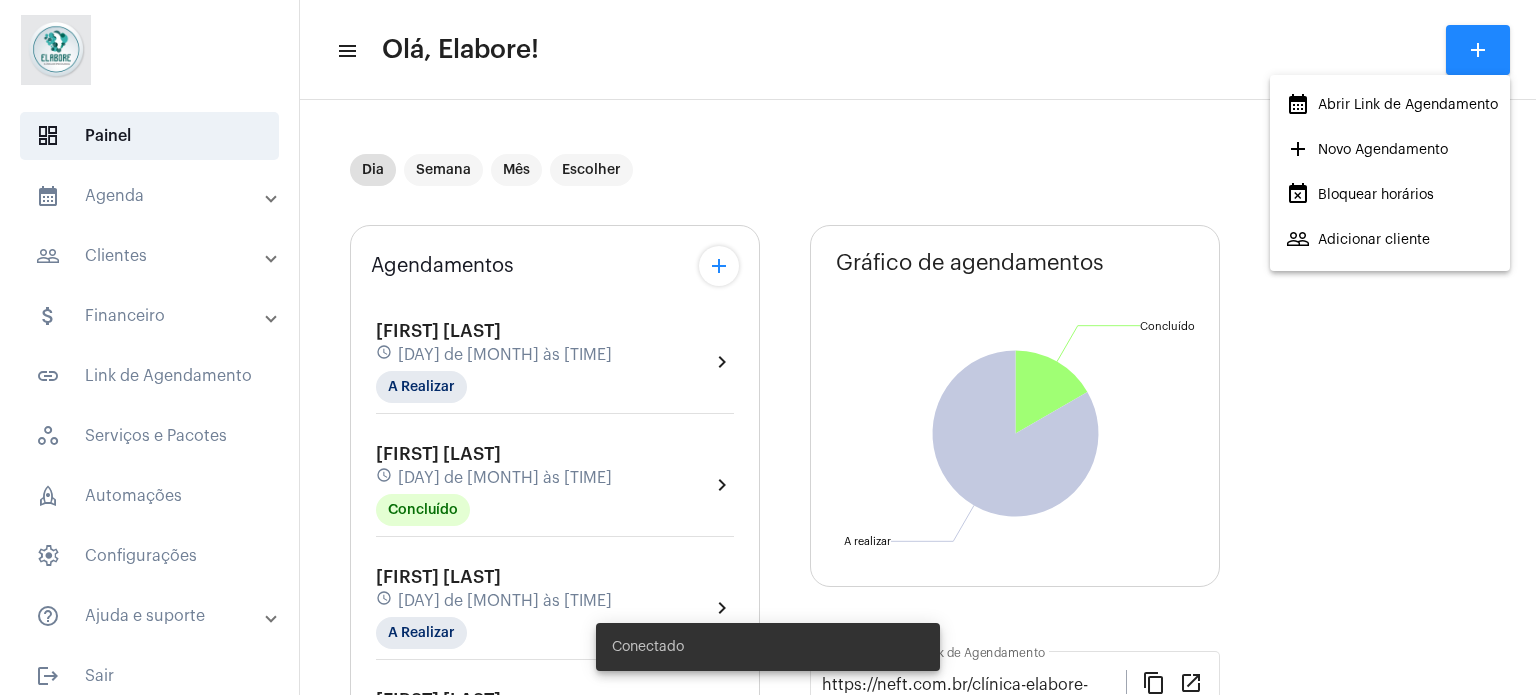 click on "add Novo Agendamento" at bounding box center [1367, 150] 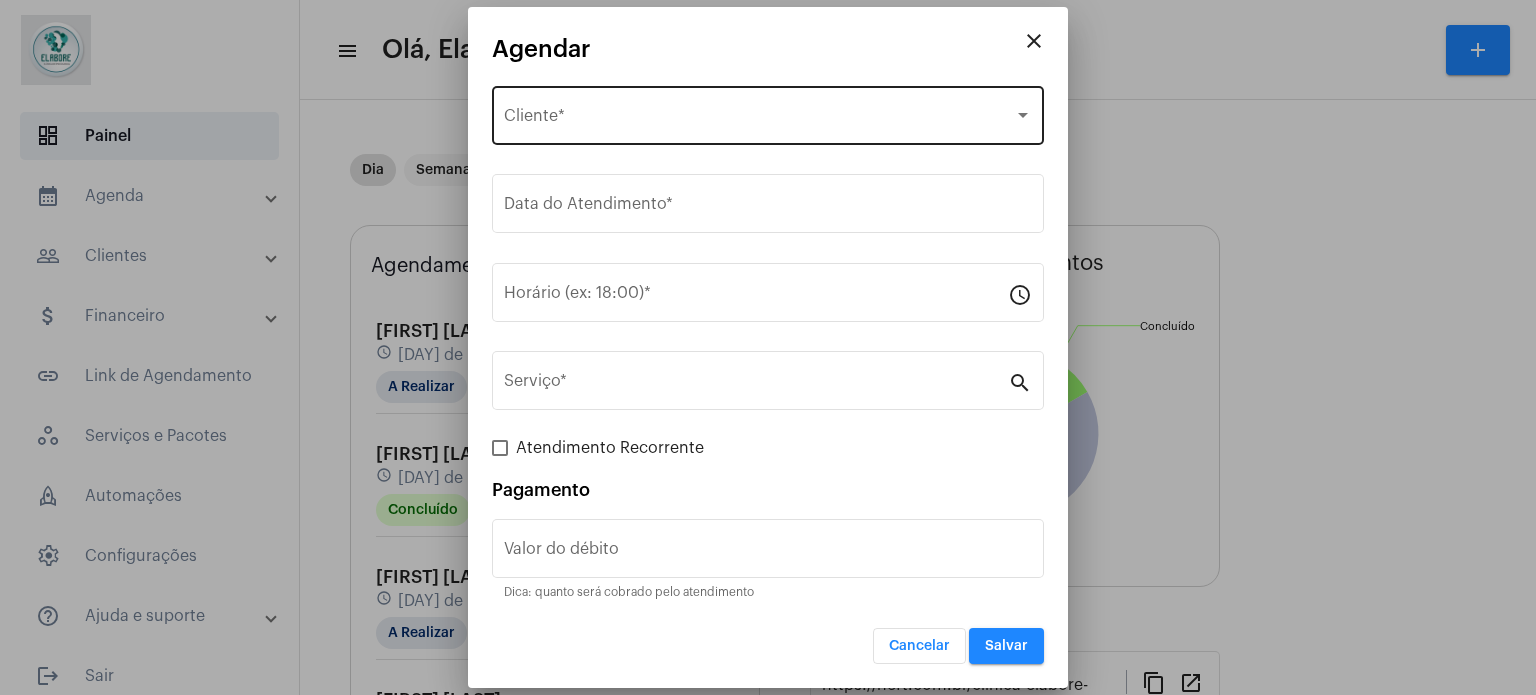 click on "Selecione o Cliente Cliente  *" at bounding box center (768, 113) 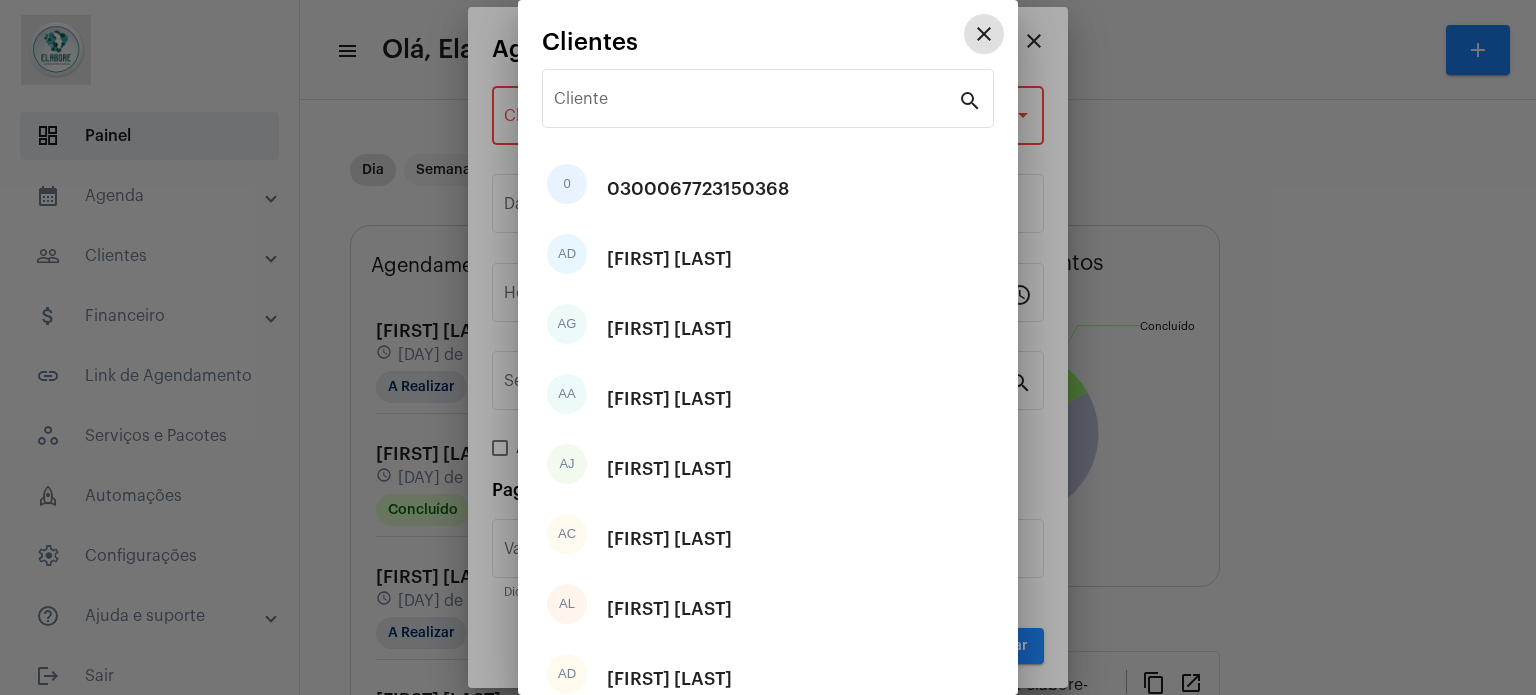 type 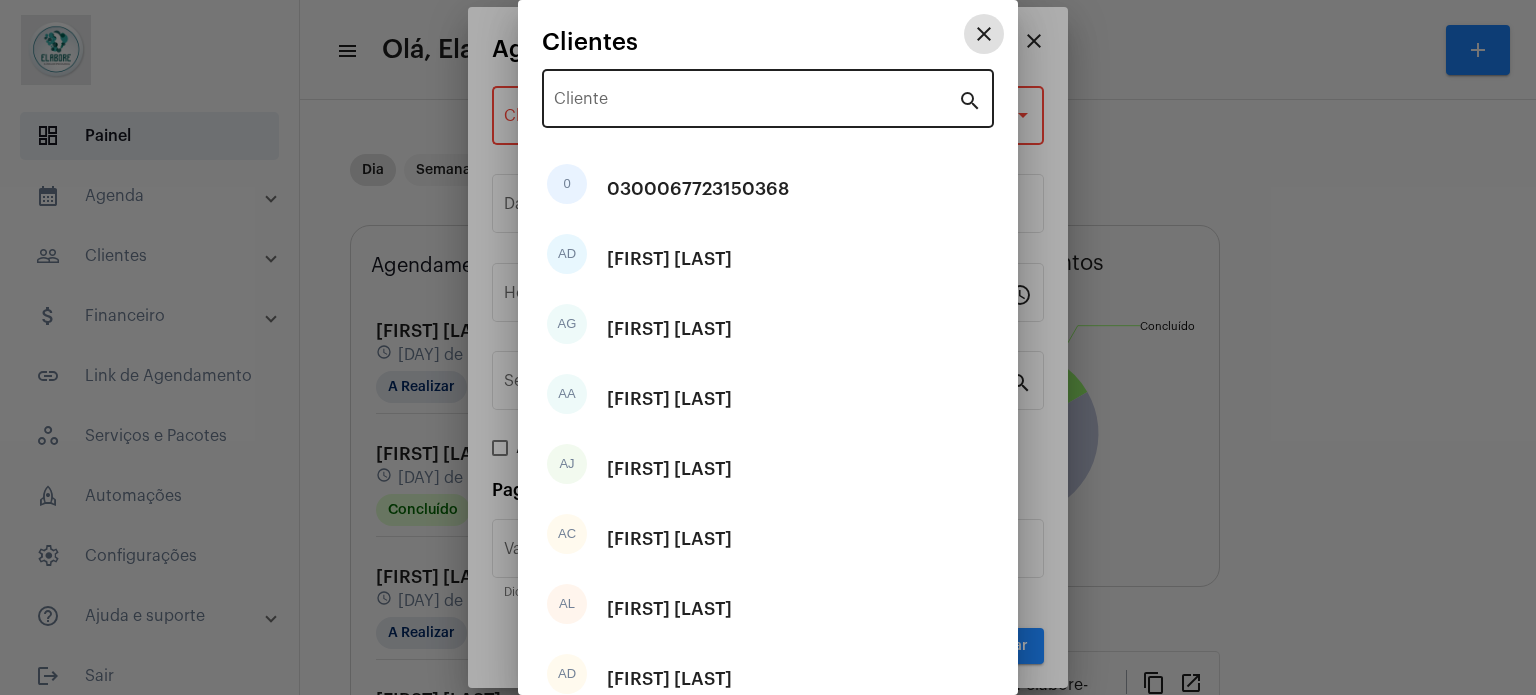 click on "Cliente" at bounding box center [756, 103] 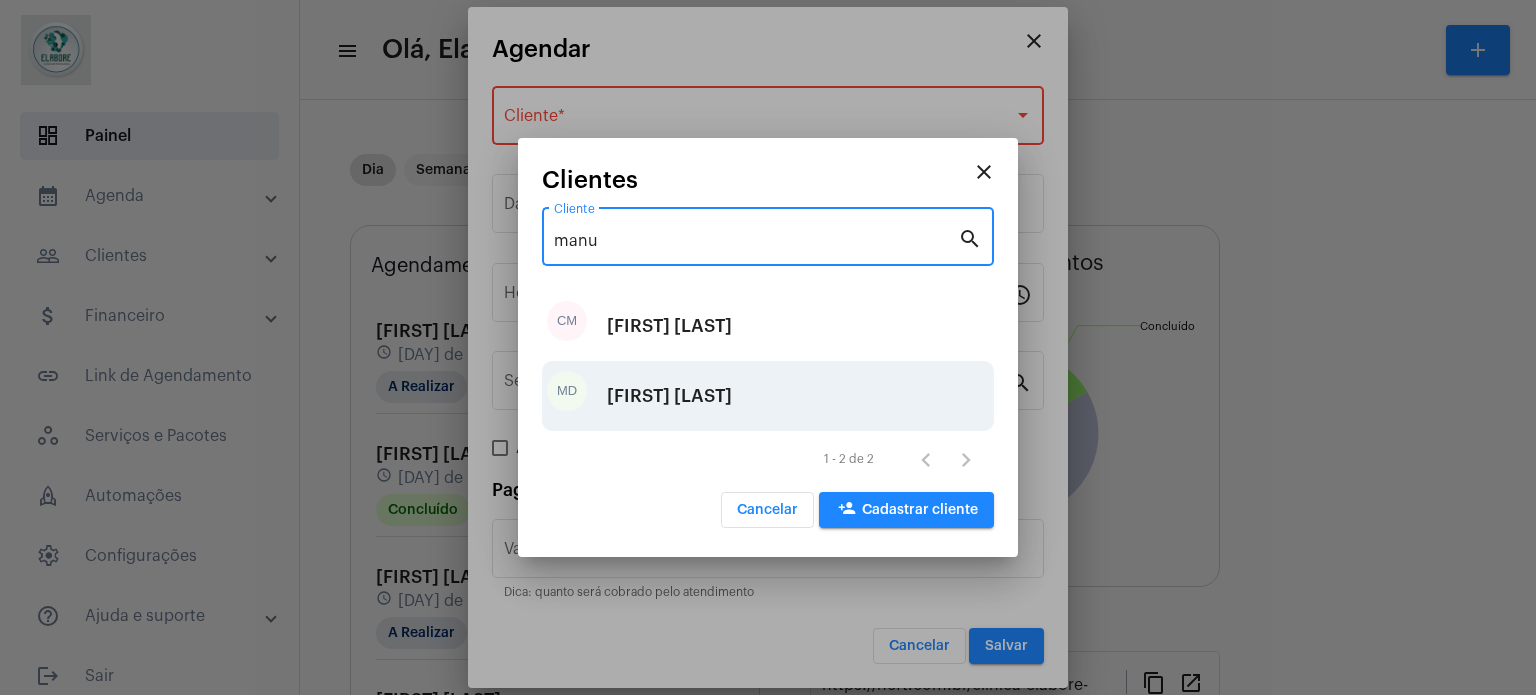 type on "manu" 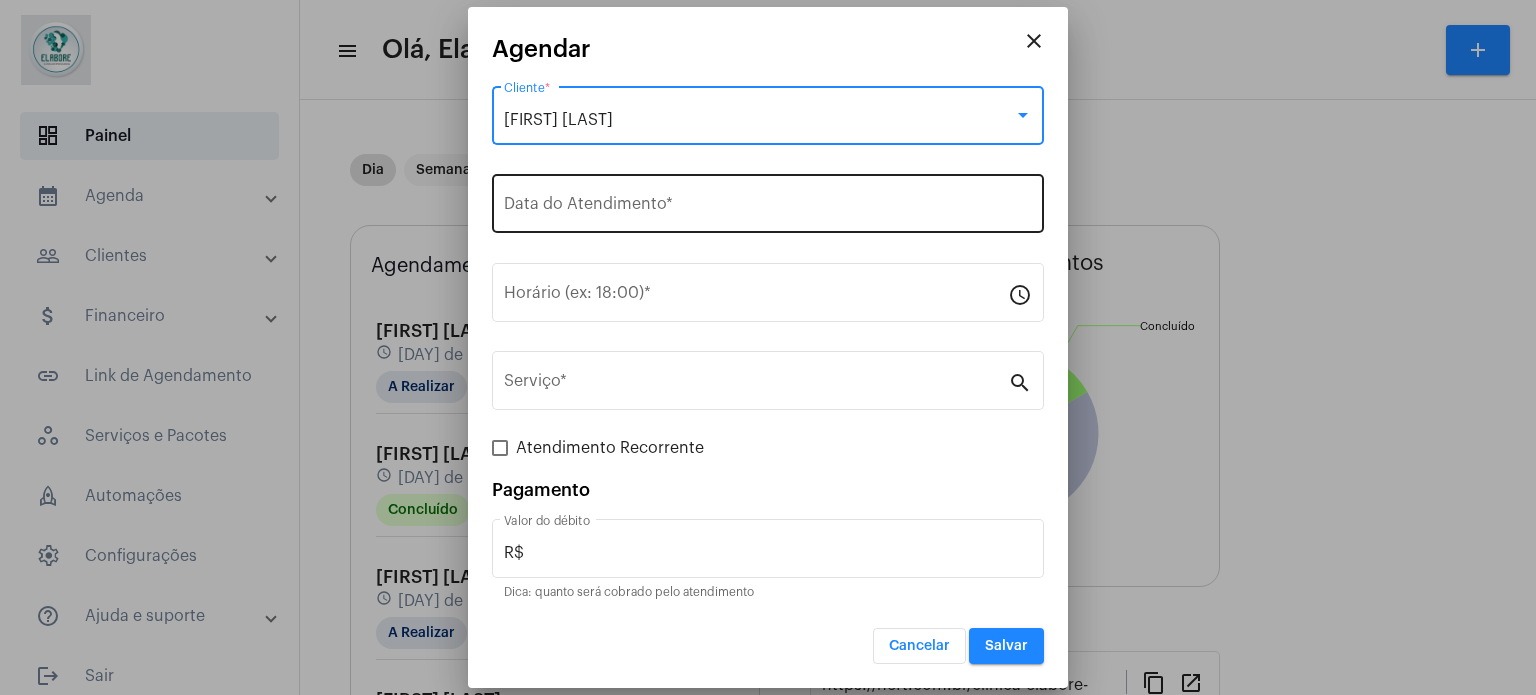click on "Data do Atendimento  *" at bounding box center [768, 201] 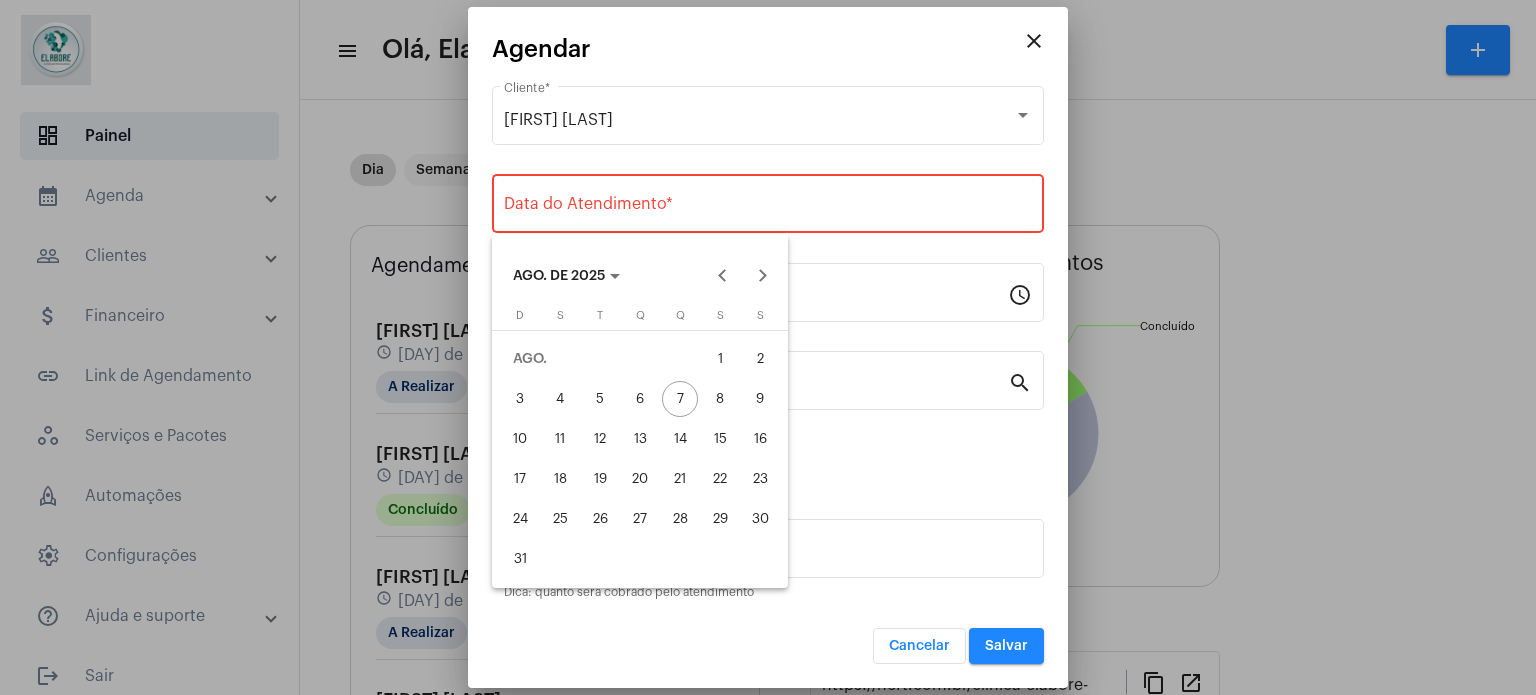 click on "8" at bounding box center (720, 399) 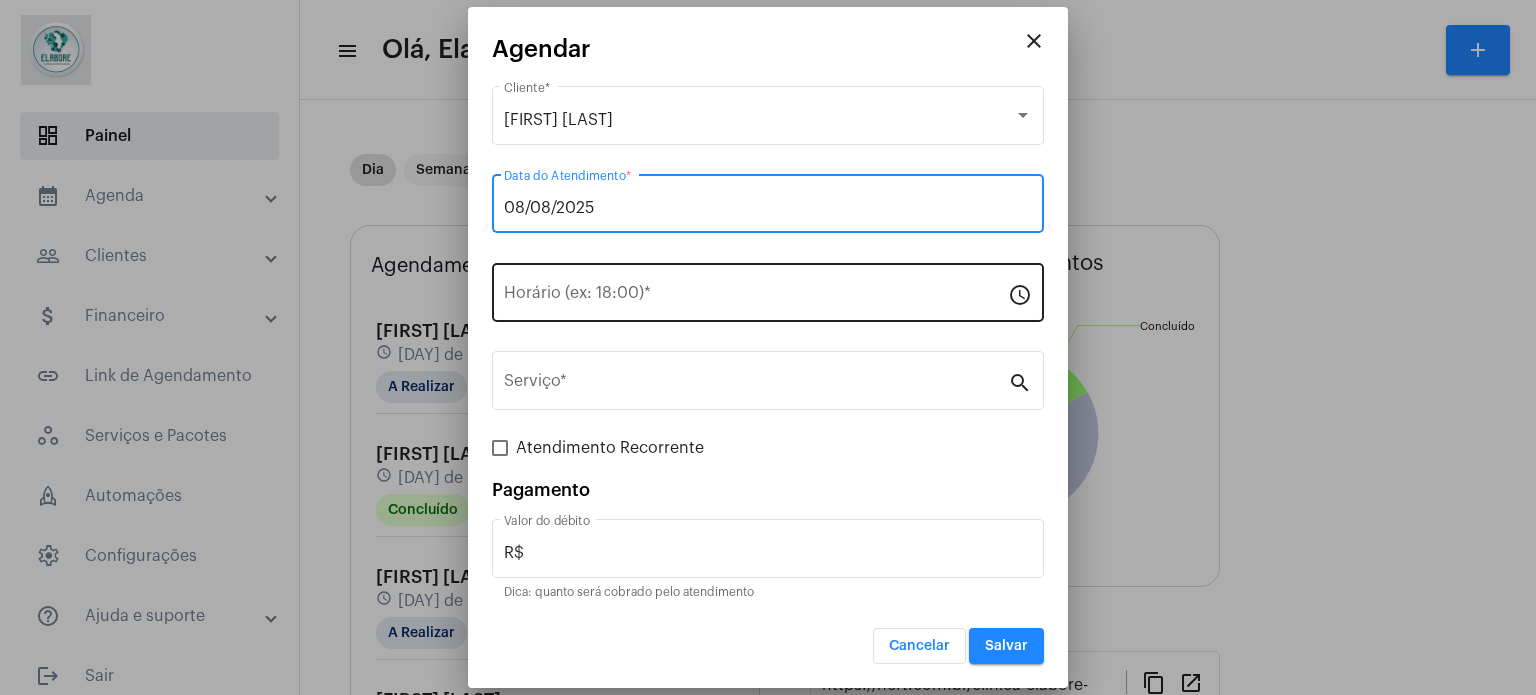 click on "Horário (ex: 18:00)  *" at bounding box center (756, 297) 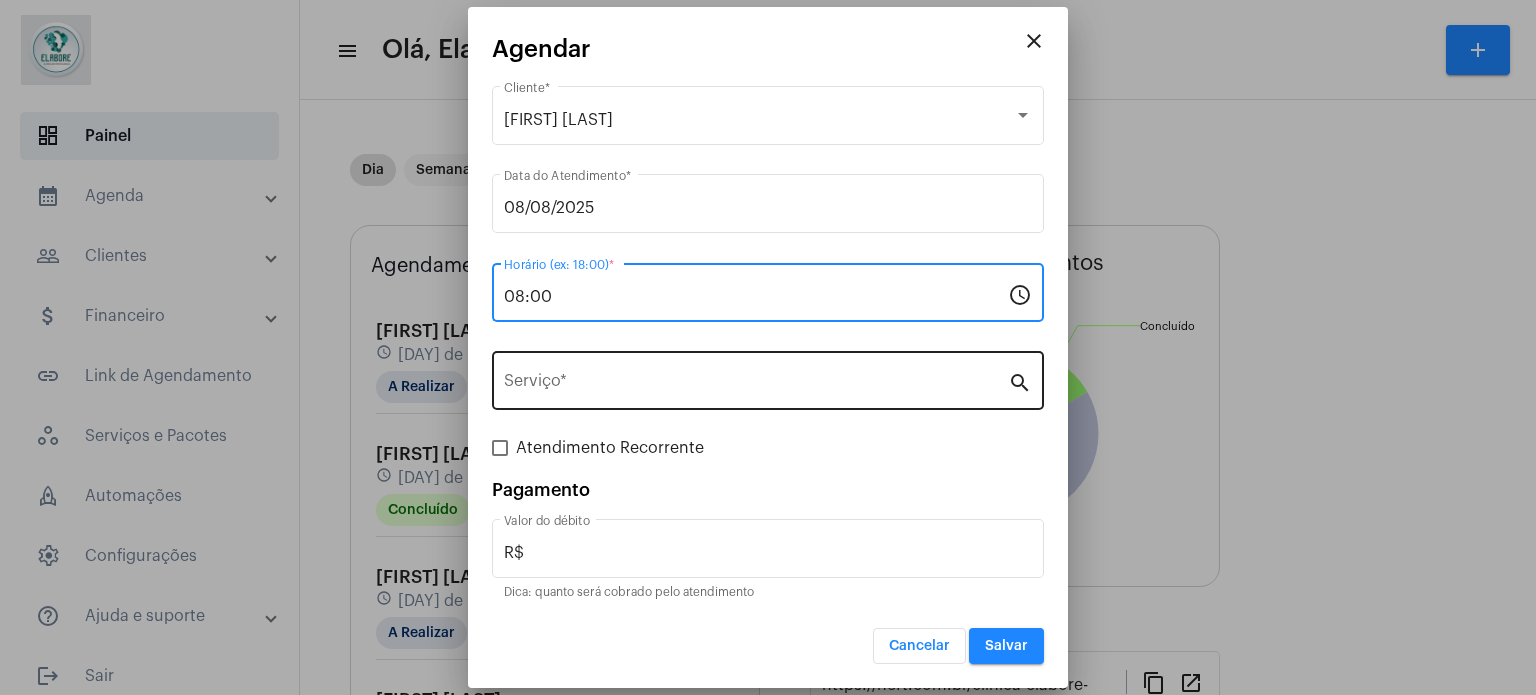 type on "08:00" 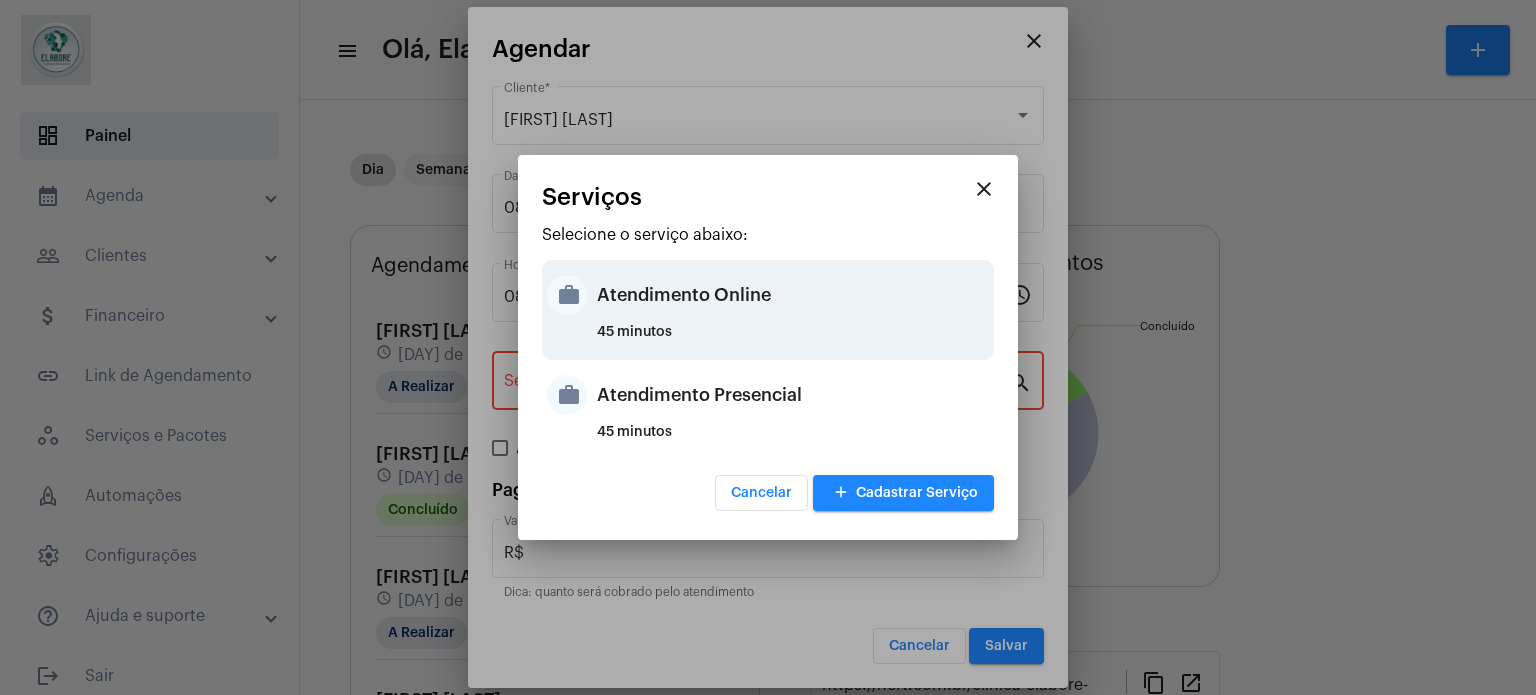 drag, startPoint x: 699, startPoint y: 297, endPoint x: 676, endPoint y: 408, distance: 113.35784 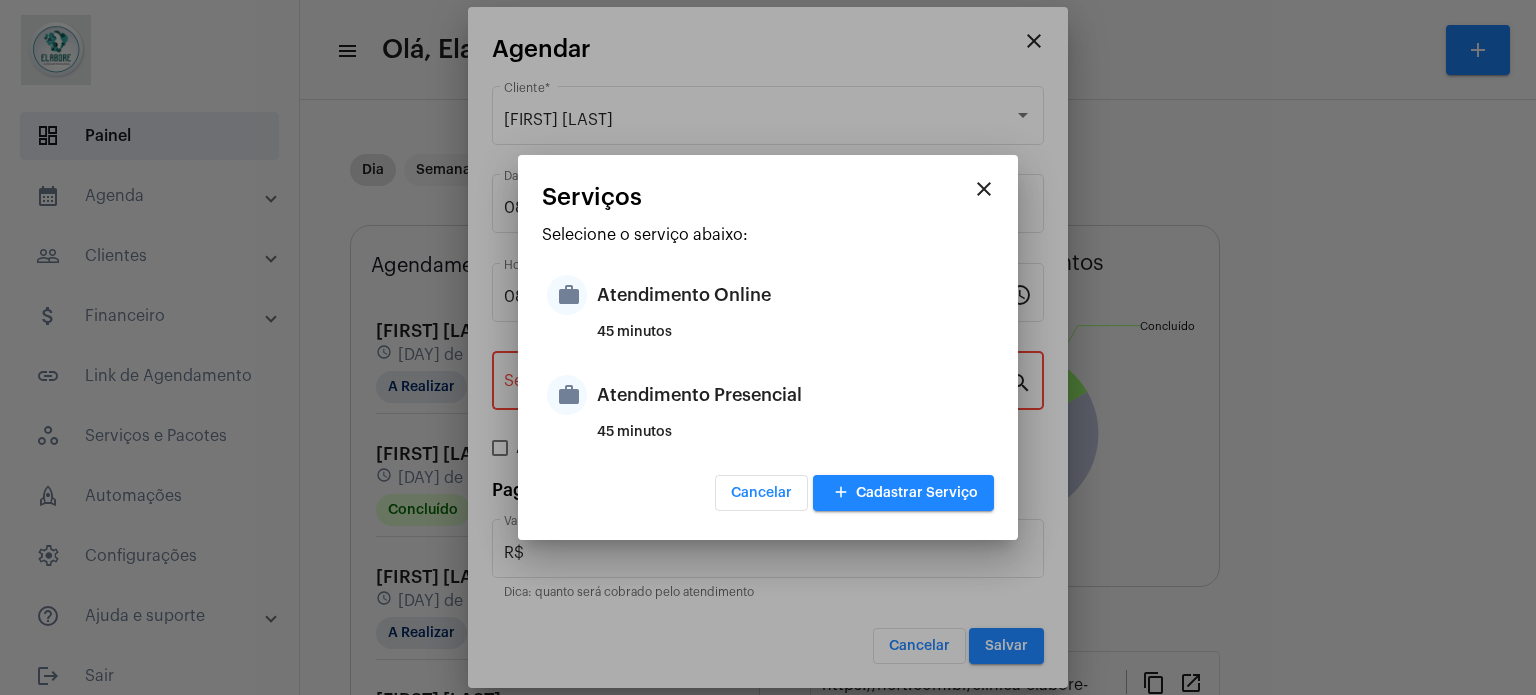 click on "Atendimento Online" at bounding box center (793, 295) 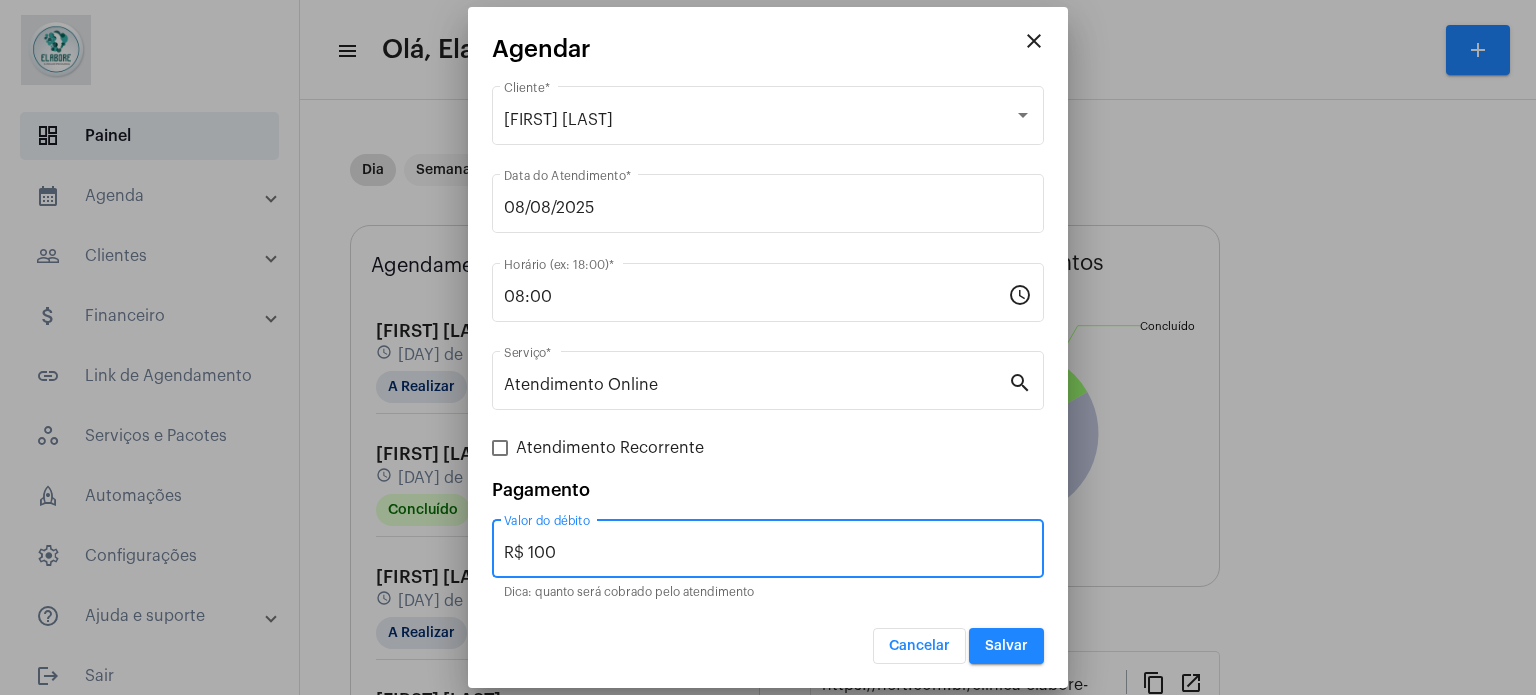 drag, startPoint x: 606, startPoint y: 551, endPoint x: 498, endPoint y: 546, distance: 108.11568 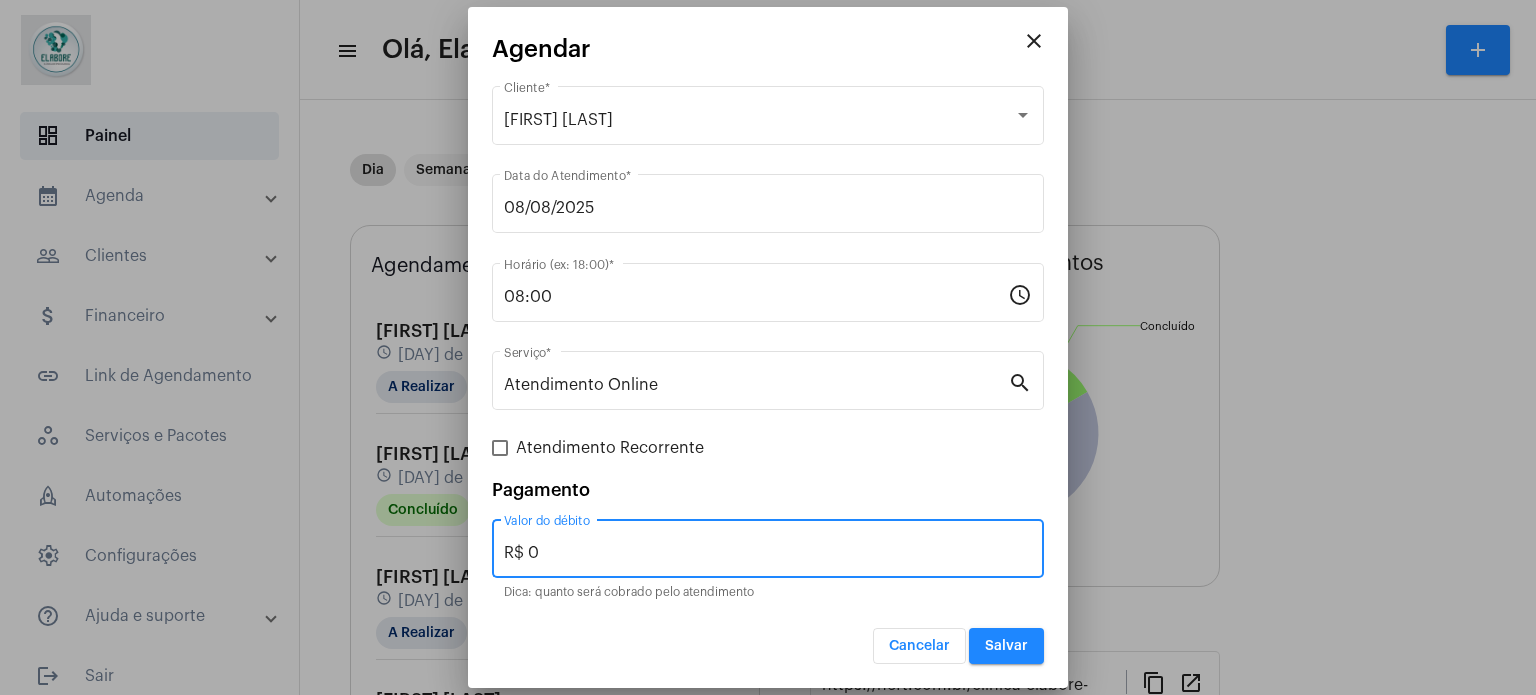 type on "R$ 0" 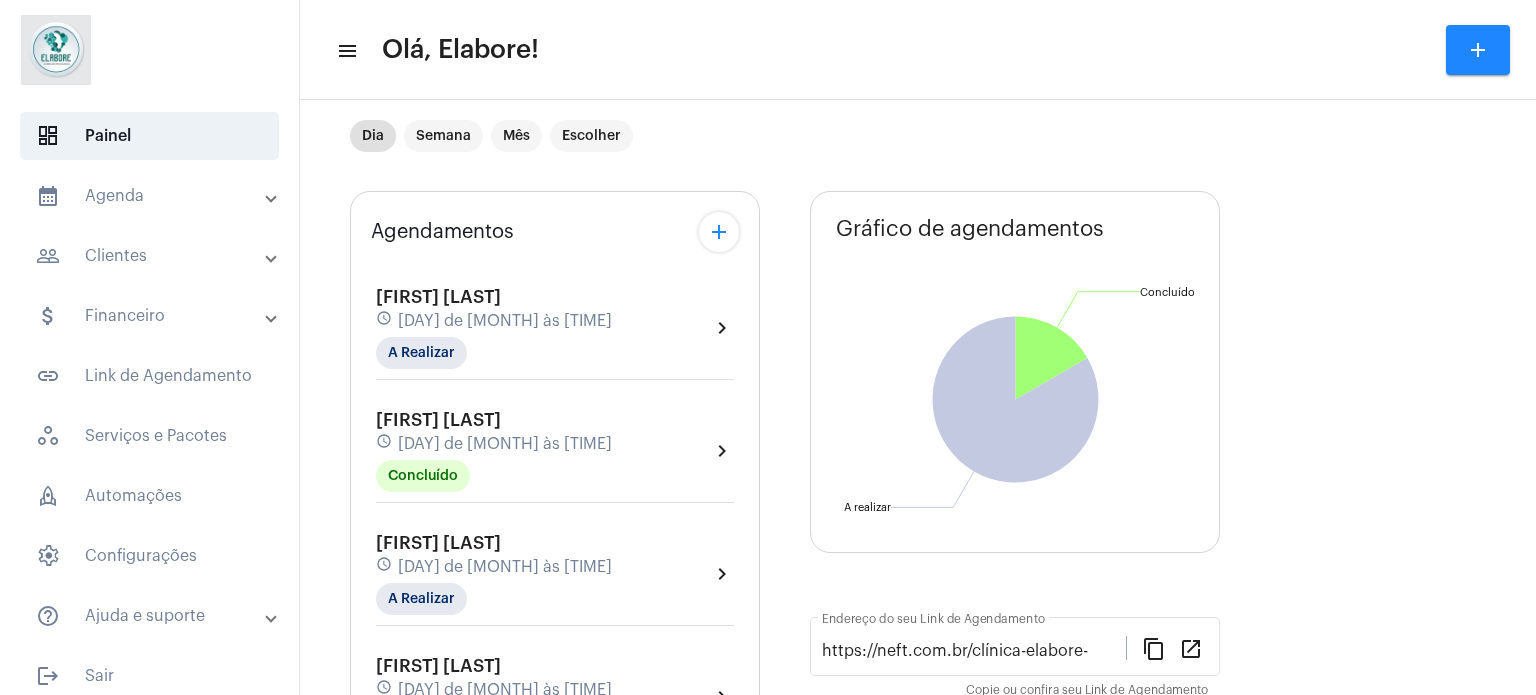 scroll, scrollTop: 0, scrollLeft: 0, axis: both 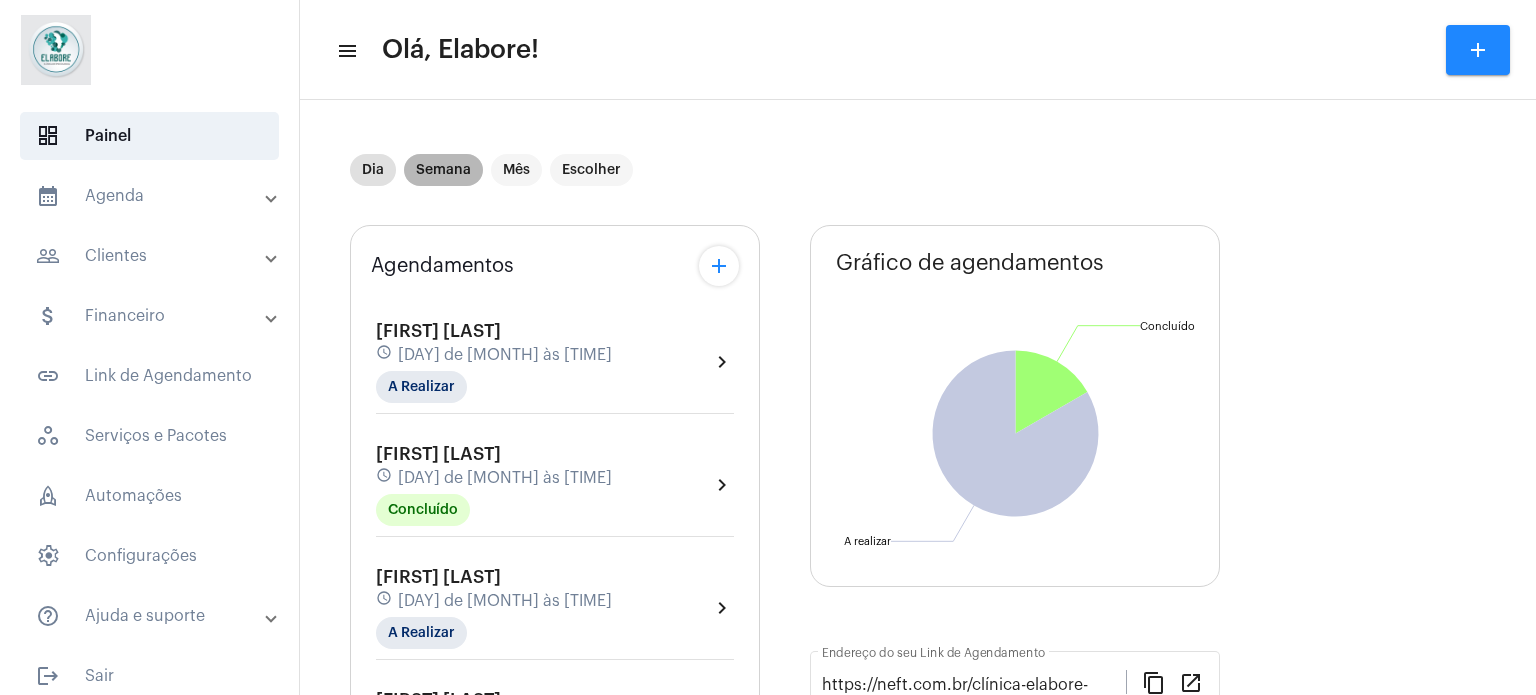 click on "Semana" at bounding box center (443, 170) 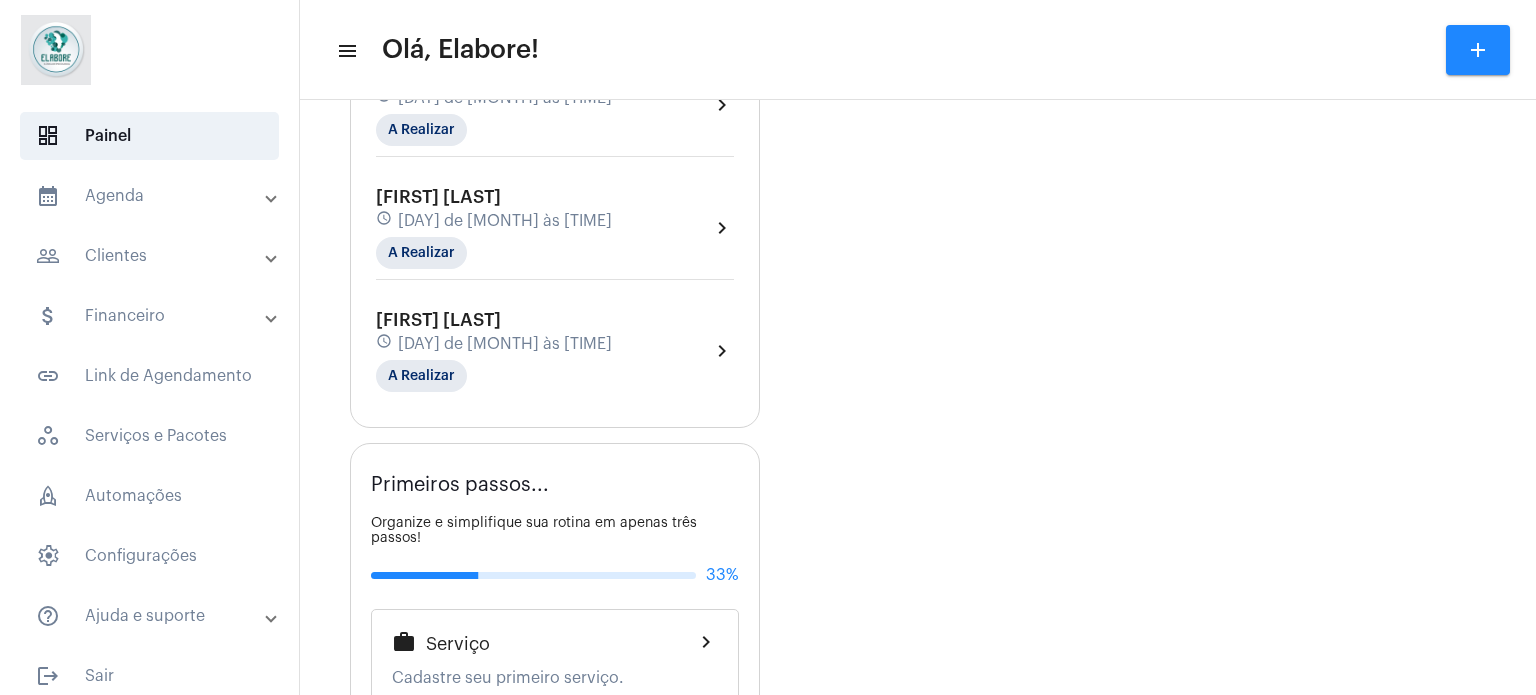 scroll, scrollTop: 2200, scrollLeft: 0, axis: vertical 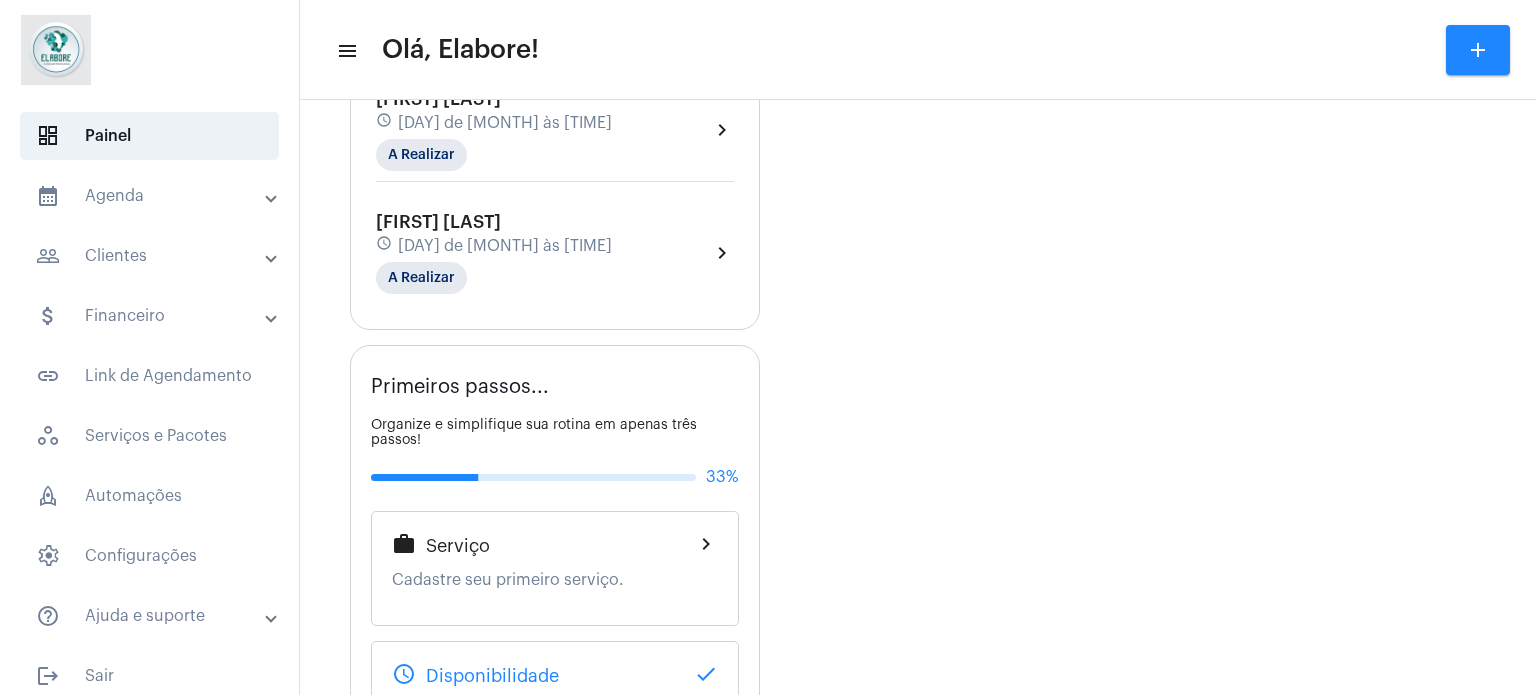 click on "[DAY] de [MONTH] às [TIME]" 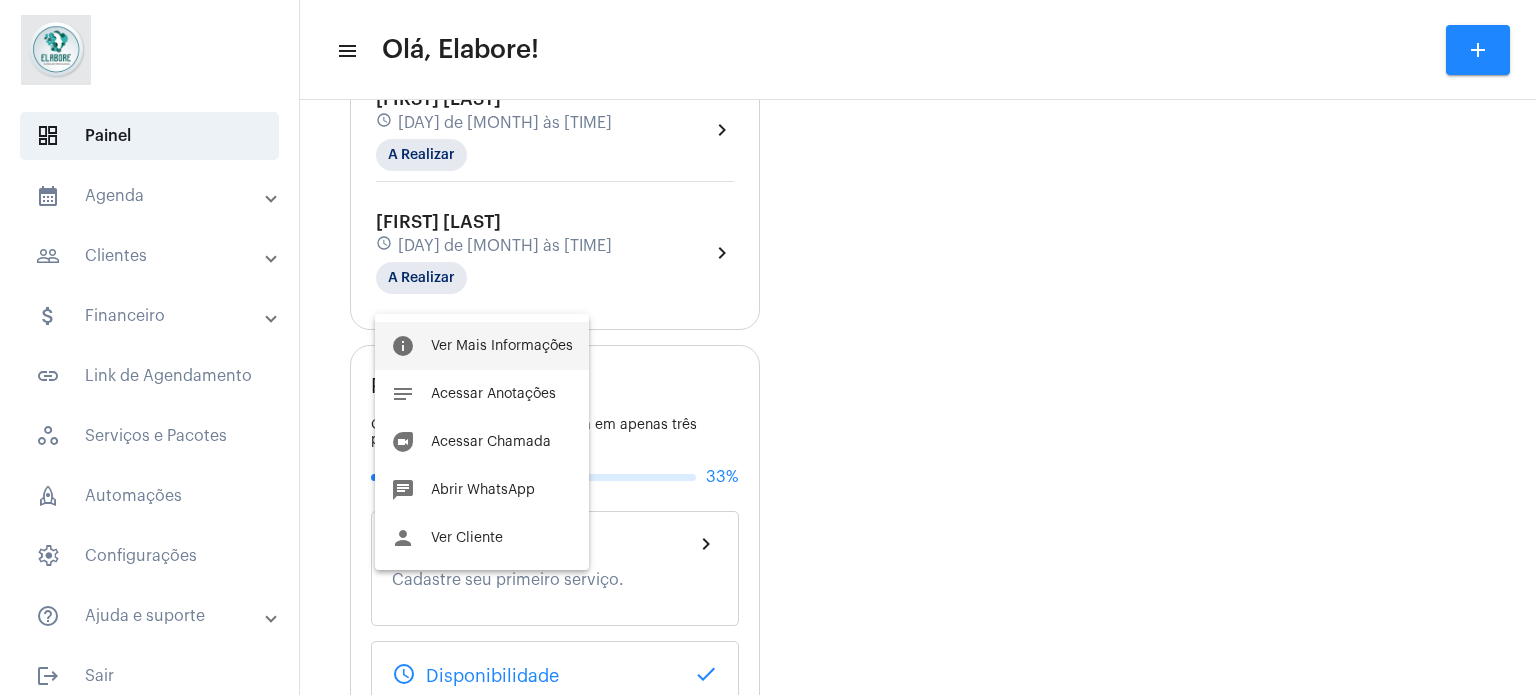 click on "Ver Mais Informações" at bounding box center (502, 346) 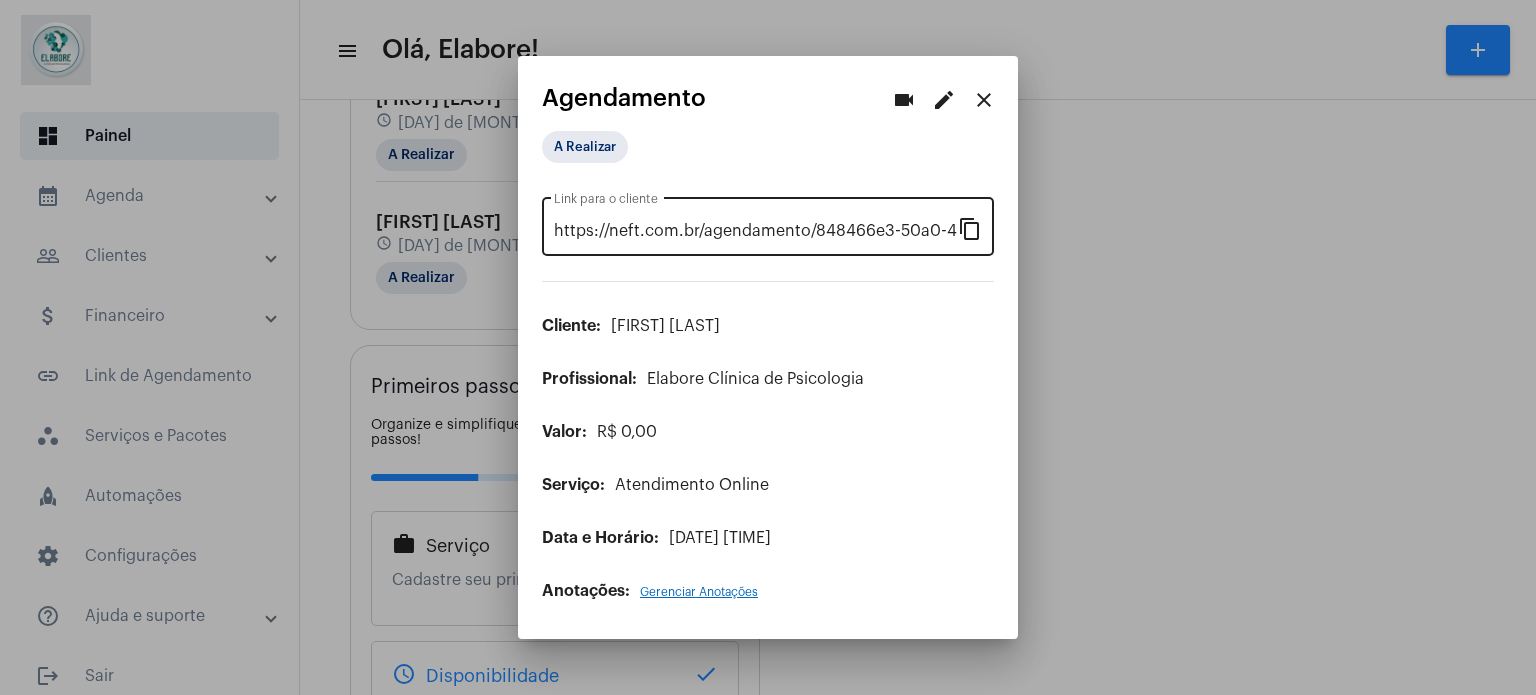 click on "content_copy" at bounding box center [970, 228] 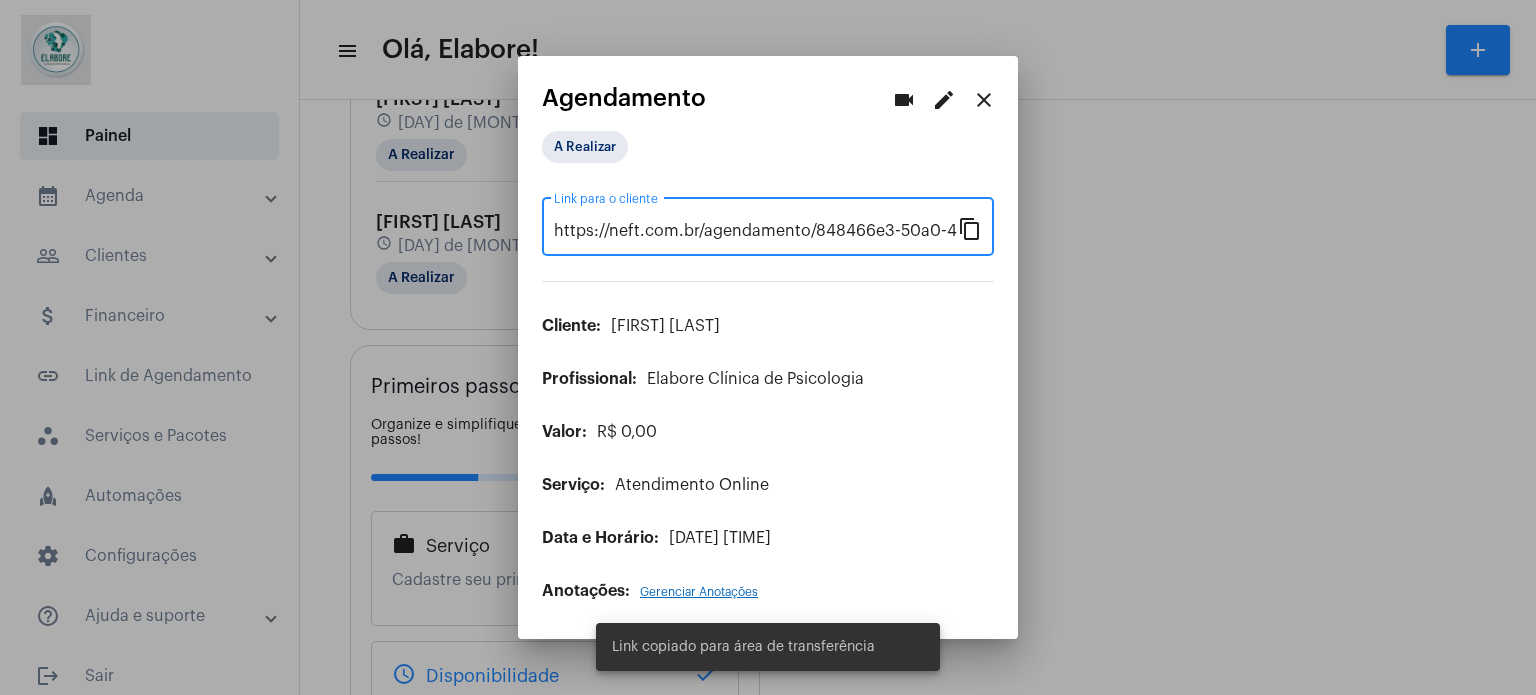scroll, scrollTop: 0, scrollLeft: 166, axis: horizontal 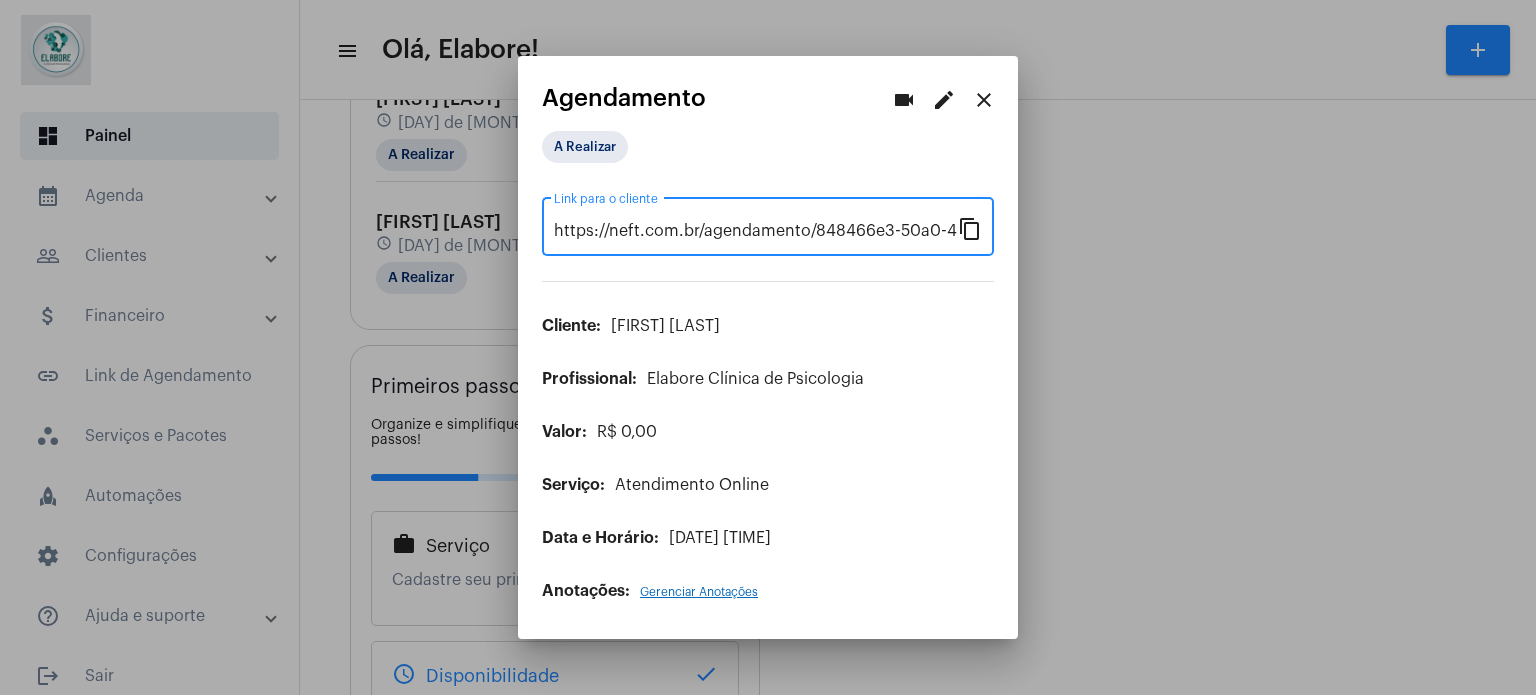 click on "close" at bounding box center (984, 100) 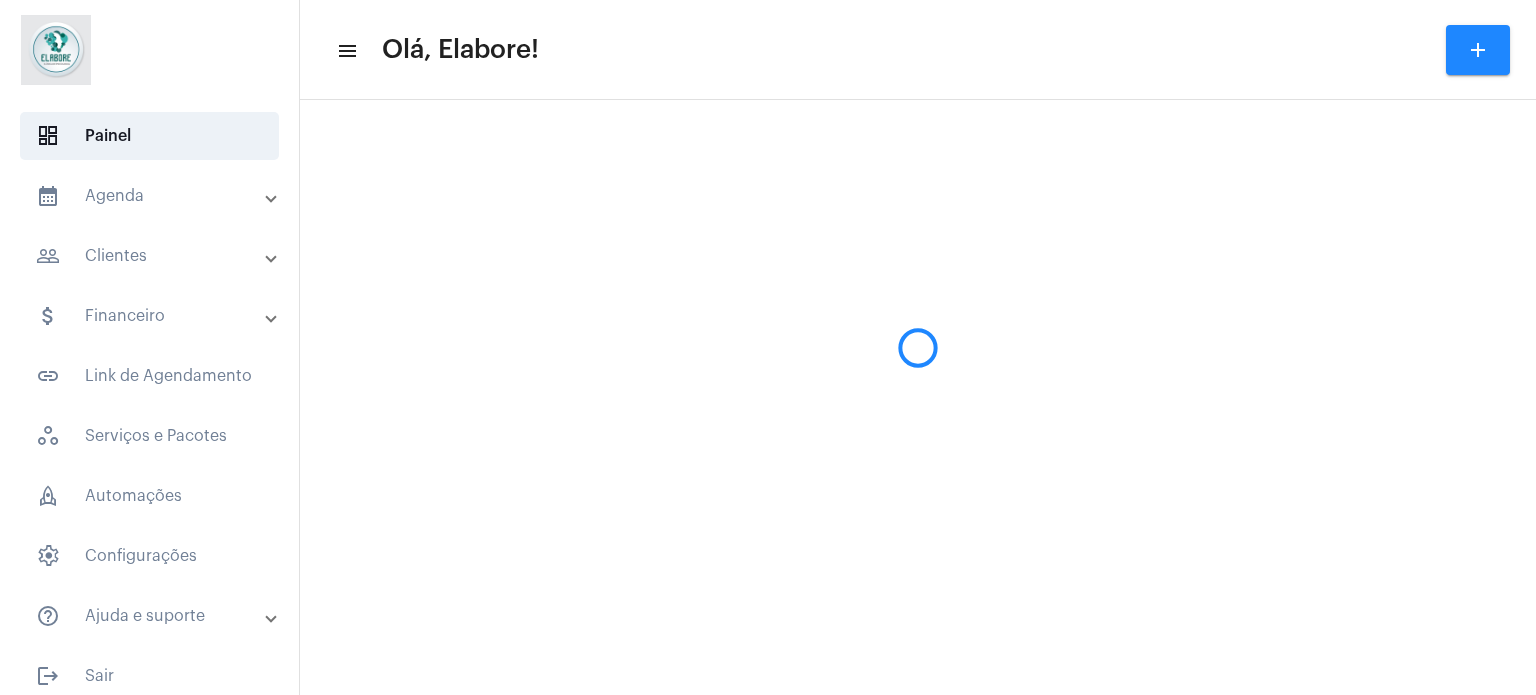 scroll, scrollTop: 0, scrollLeft: 0, axis: both 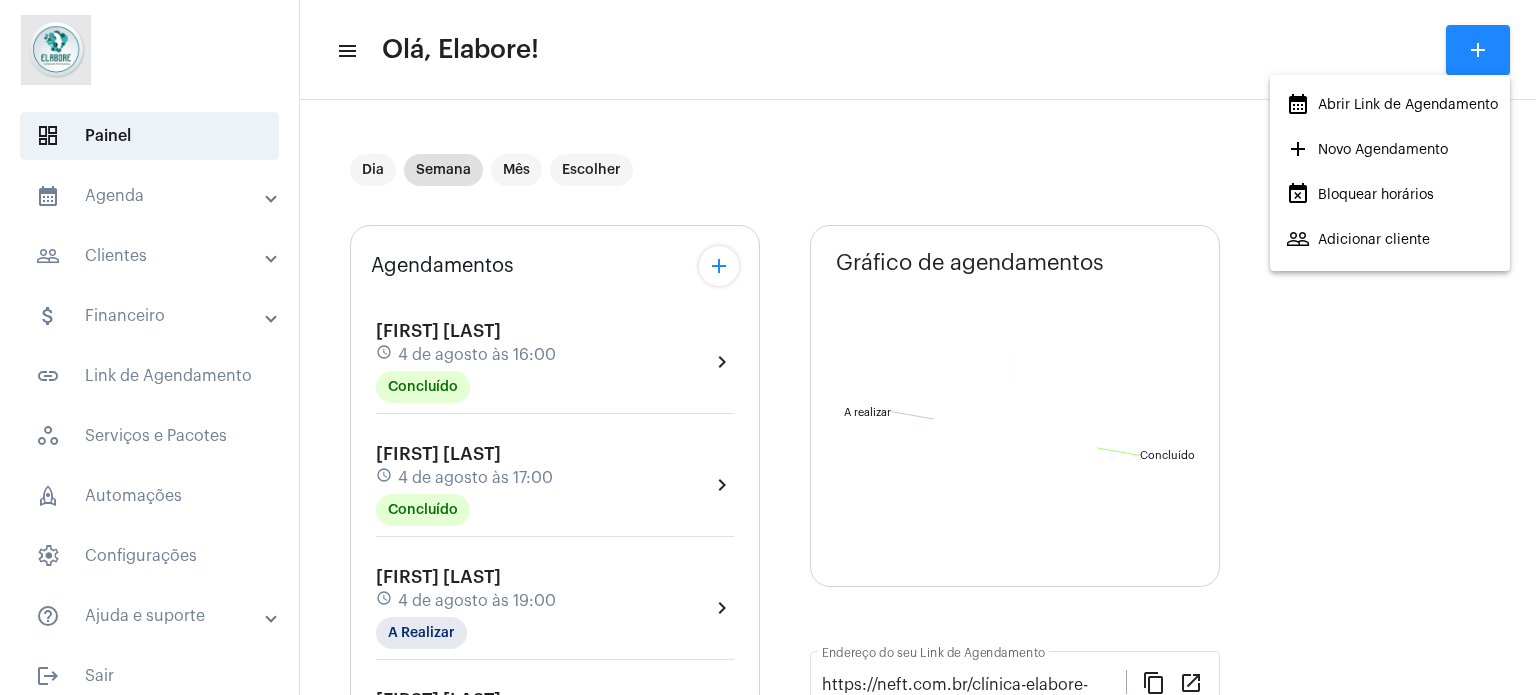 click on "add Novo Agendamento" at bounding box center (1367, 150) 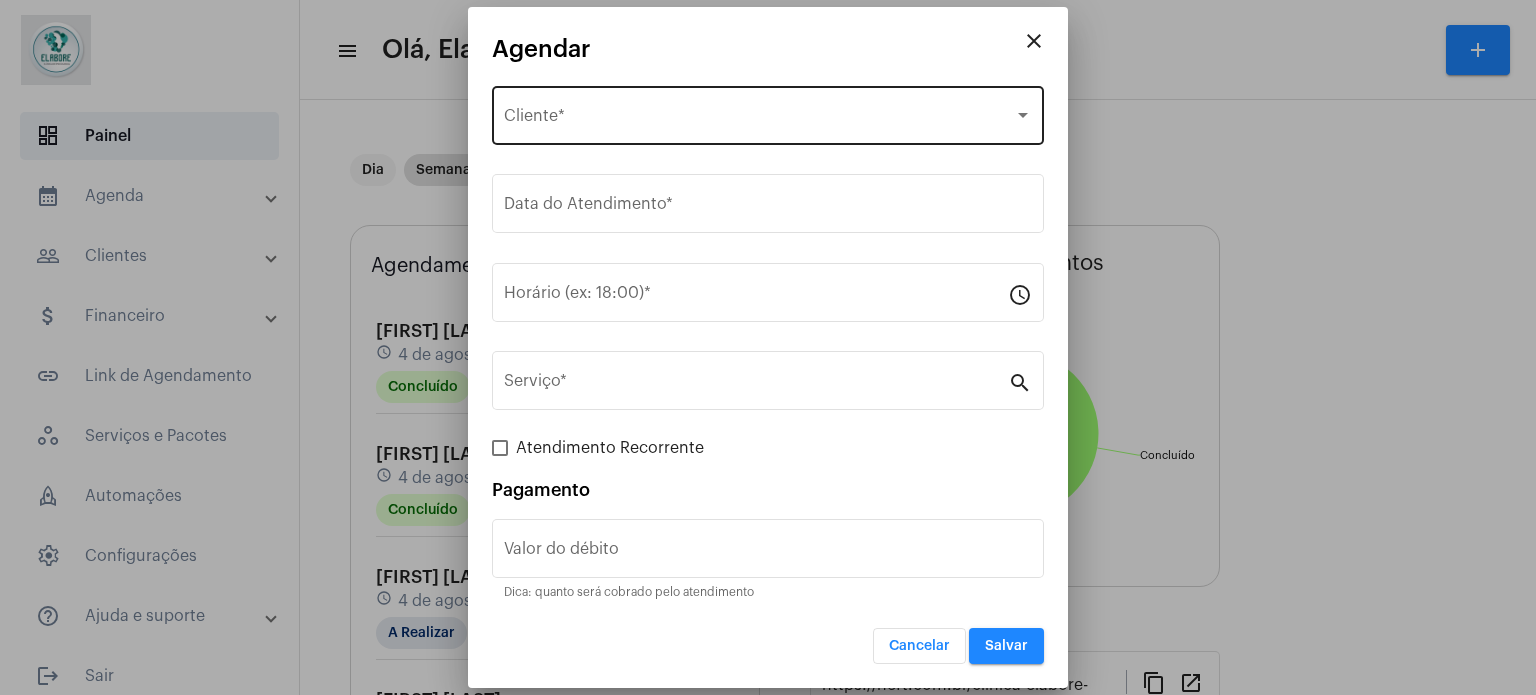 click on "Selecione o Cliente Cliente  *" at bounding box center [768, 113] 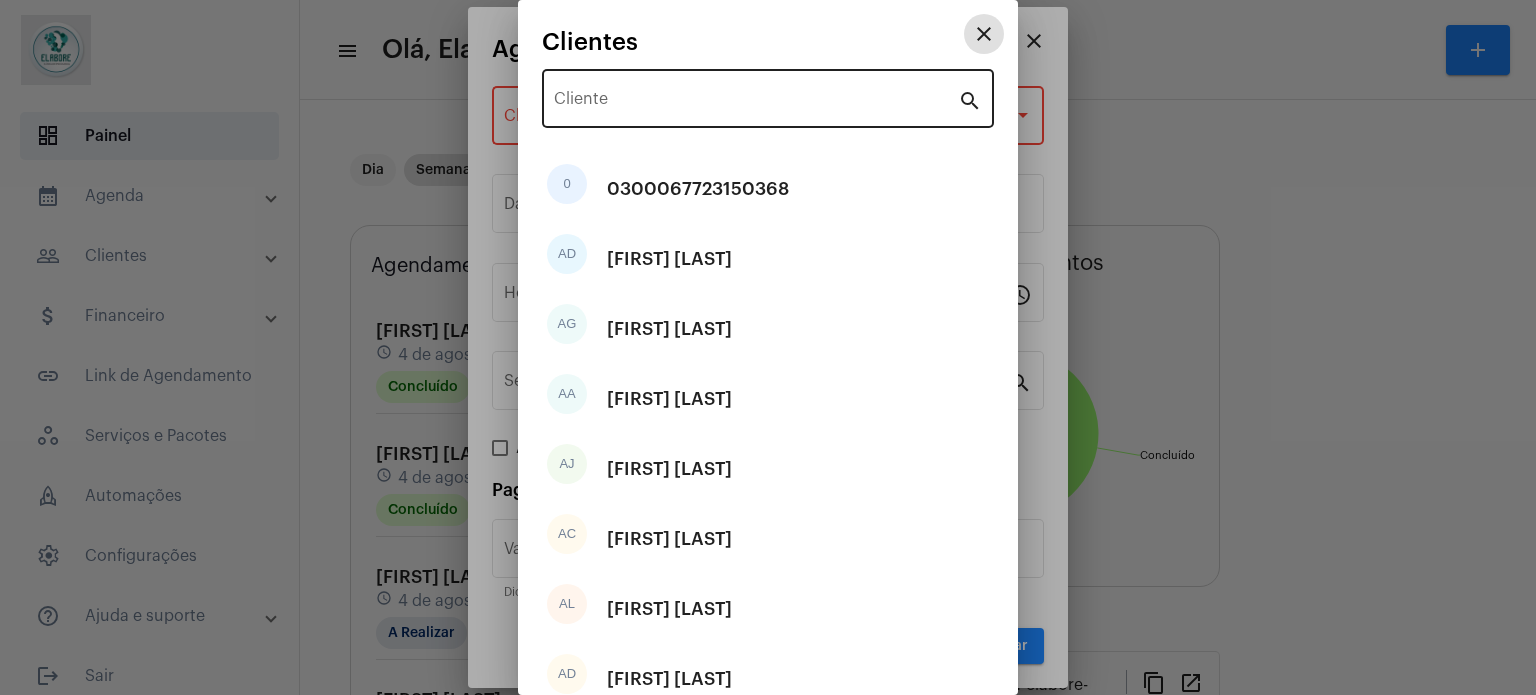 click on "Cliente" at bounding box center (756, 96) 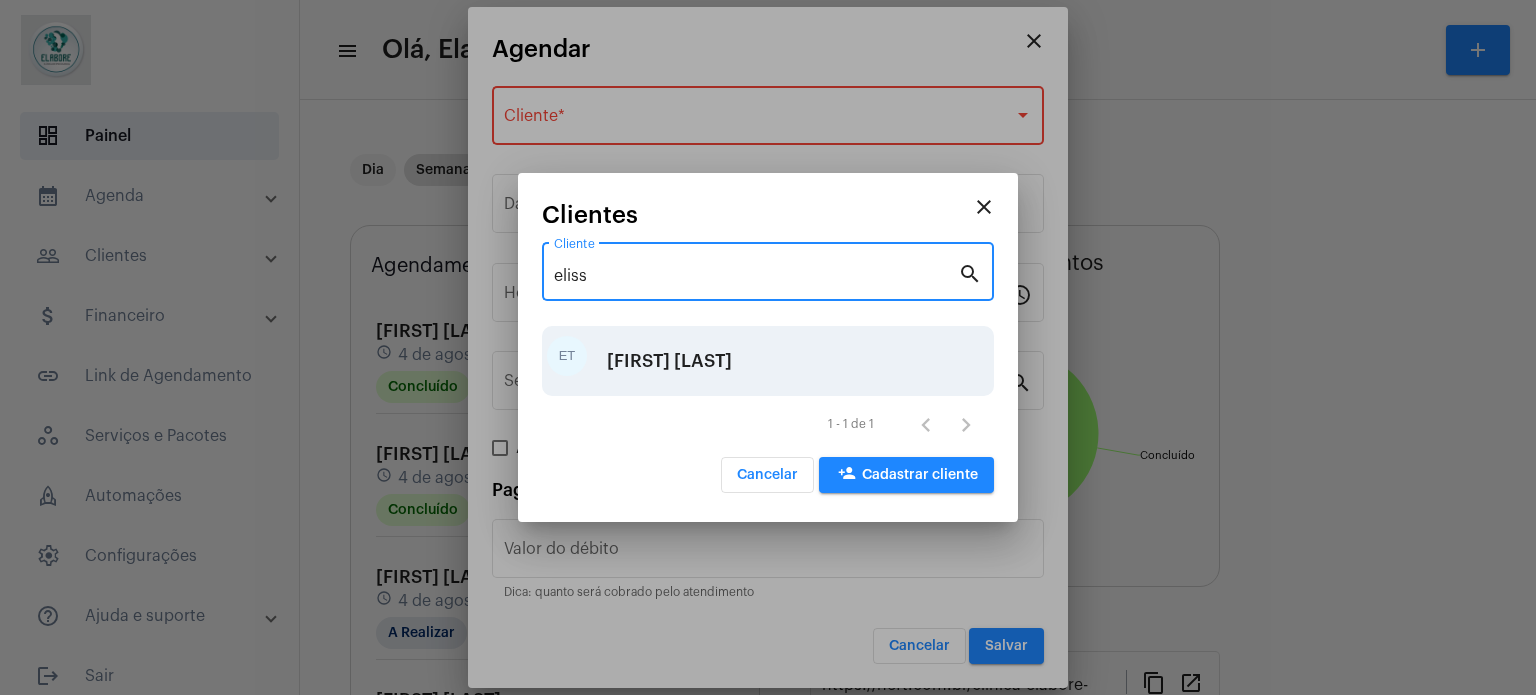 type on "eliss" 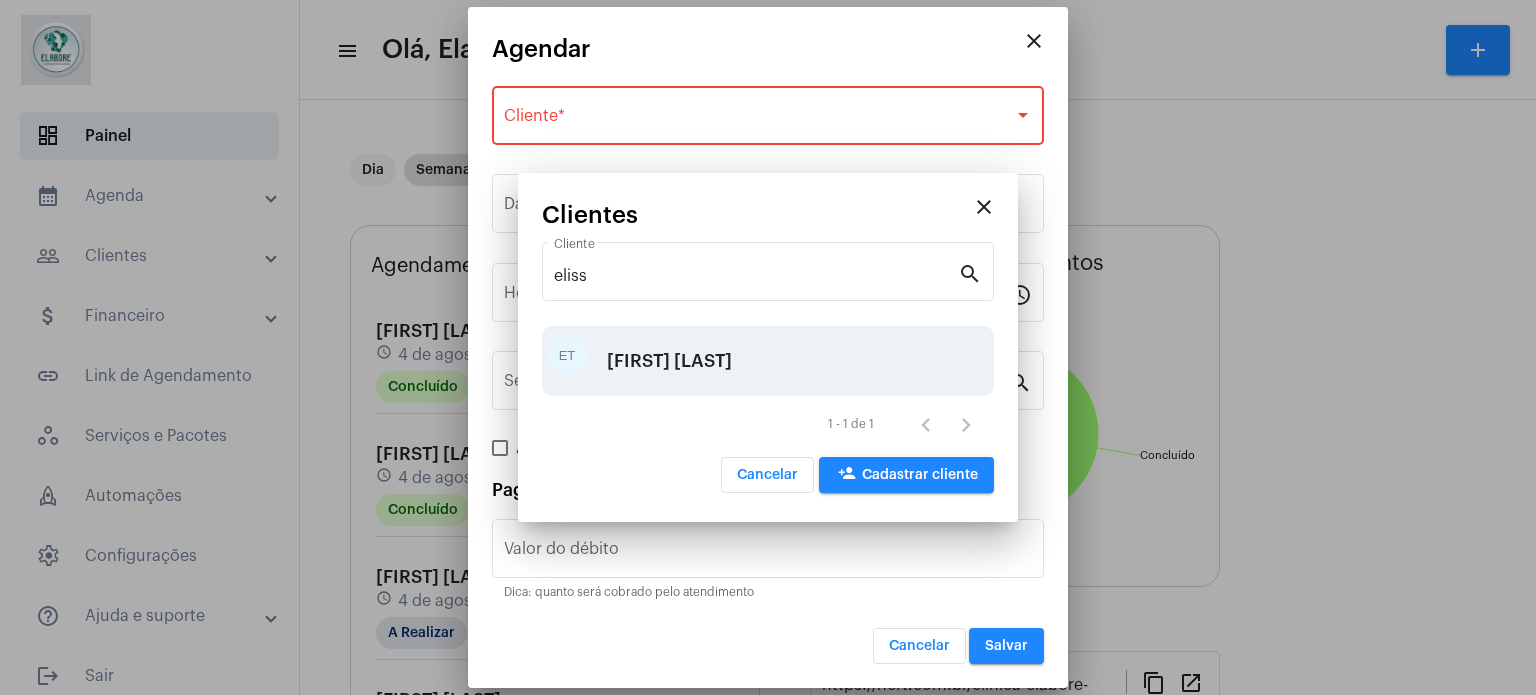 type on "R$" 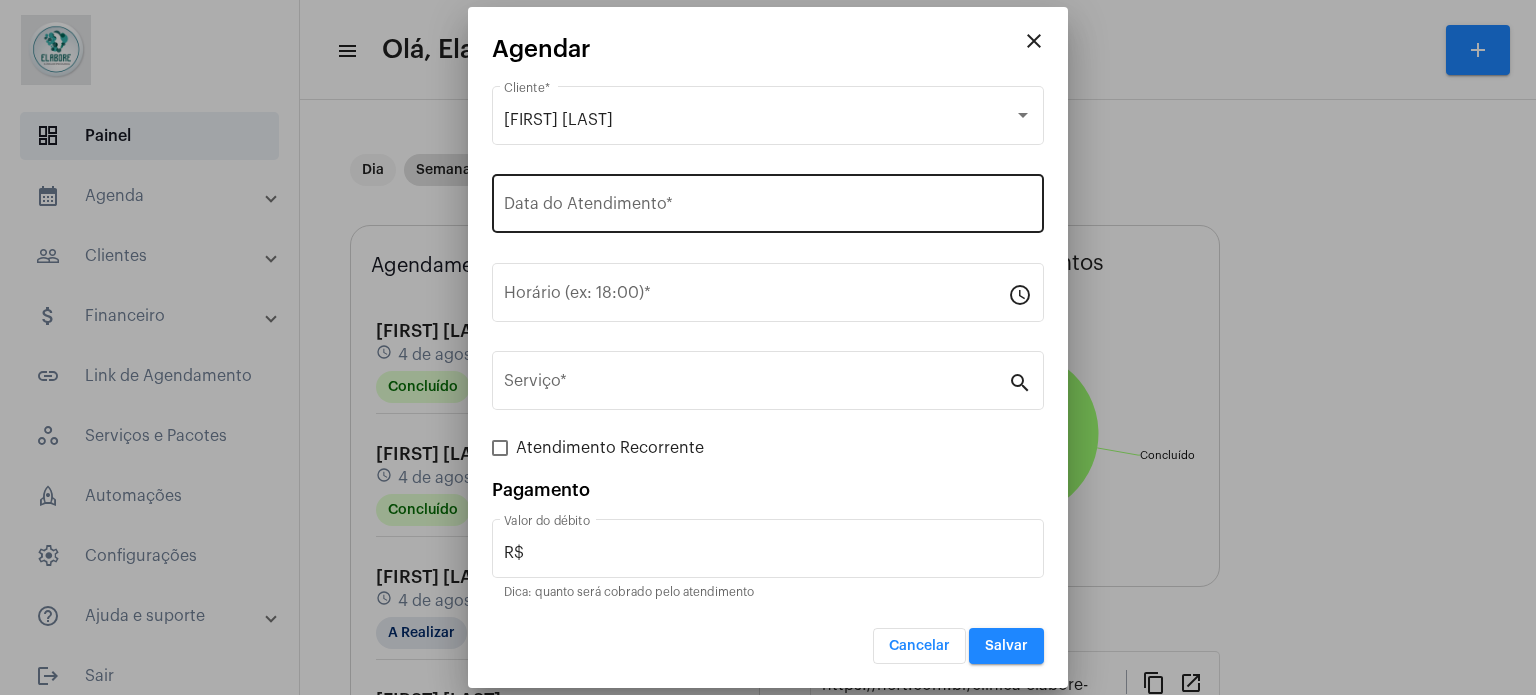 click on "Data do Atendimento  *" at bounding box center [768, 201] 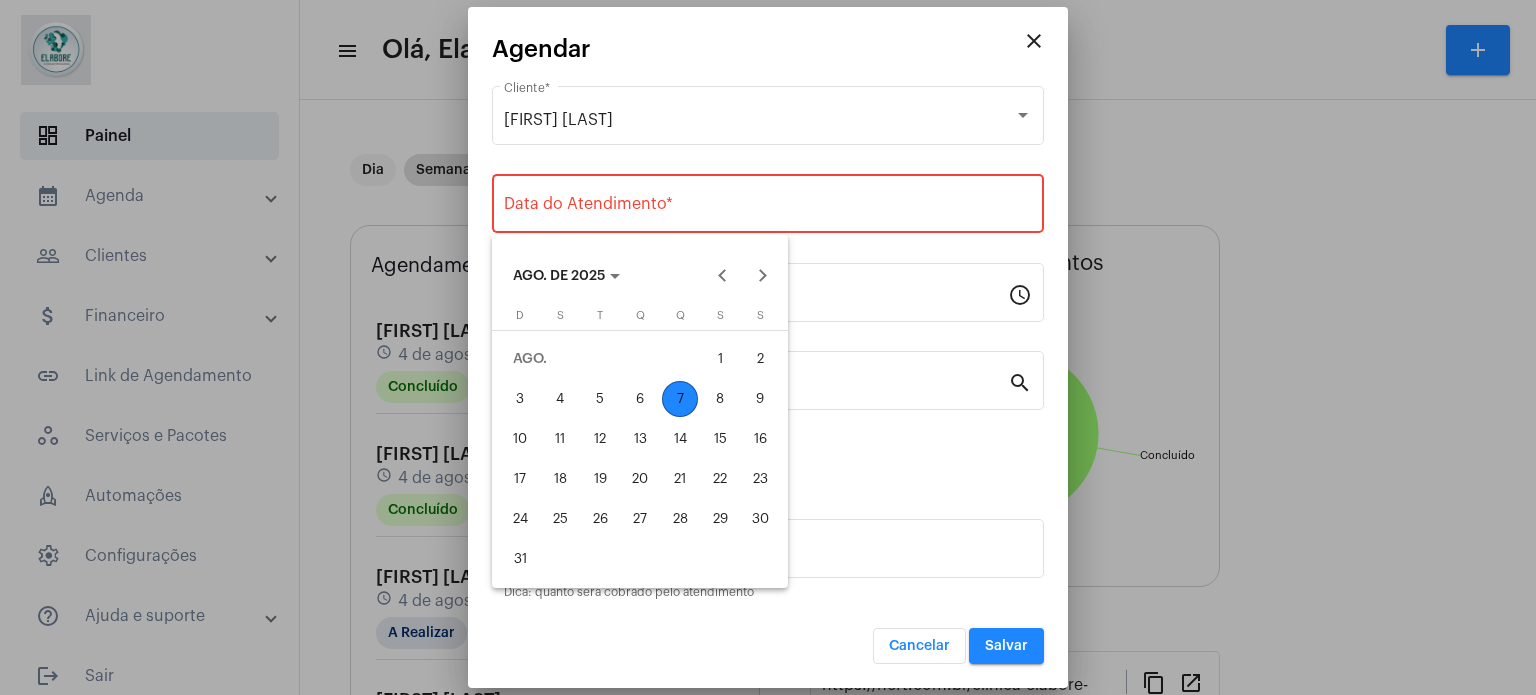 click on "8" at bounding box center (720, 399) 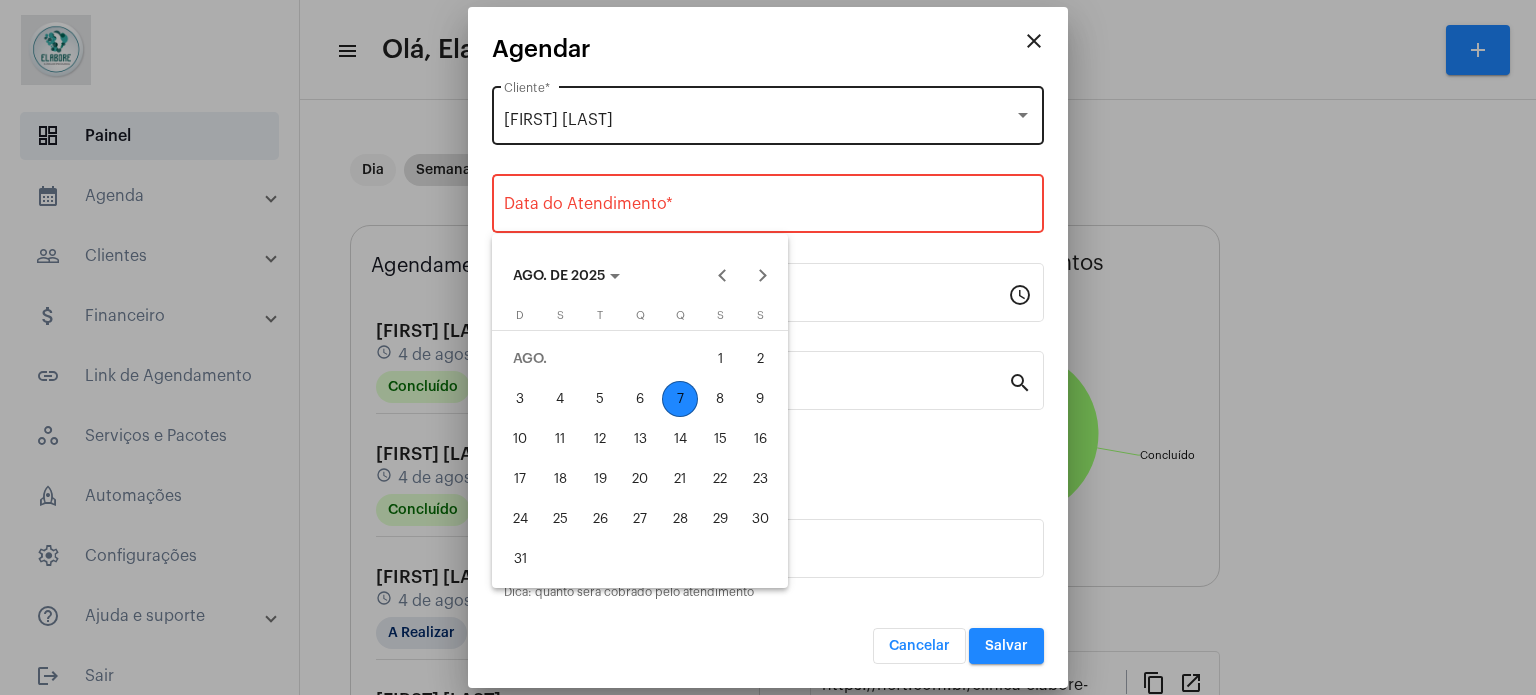 type on "08/08/2025" 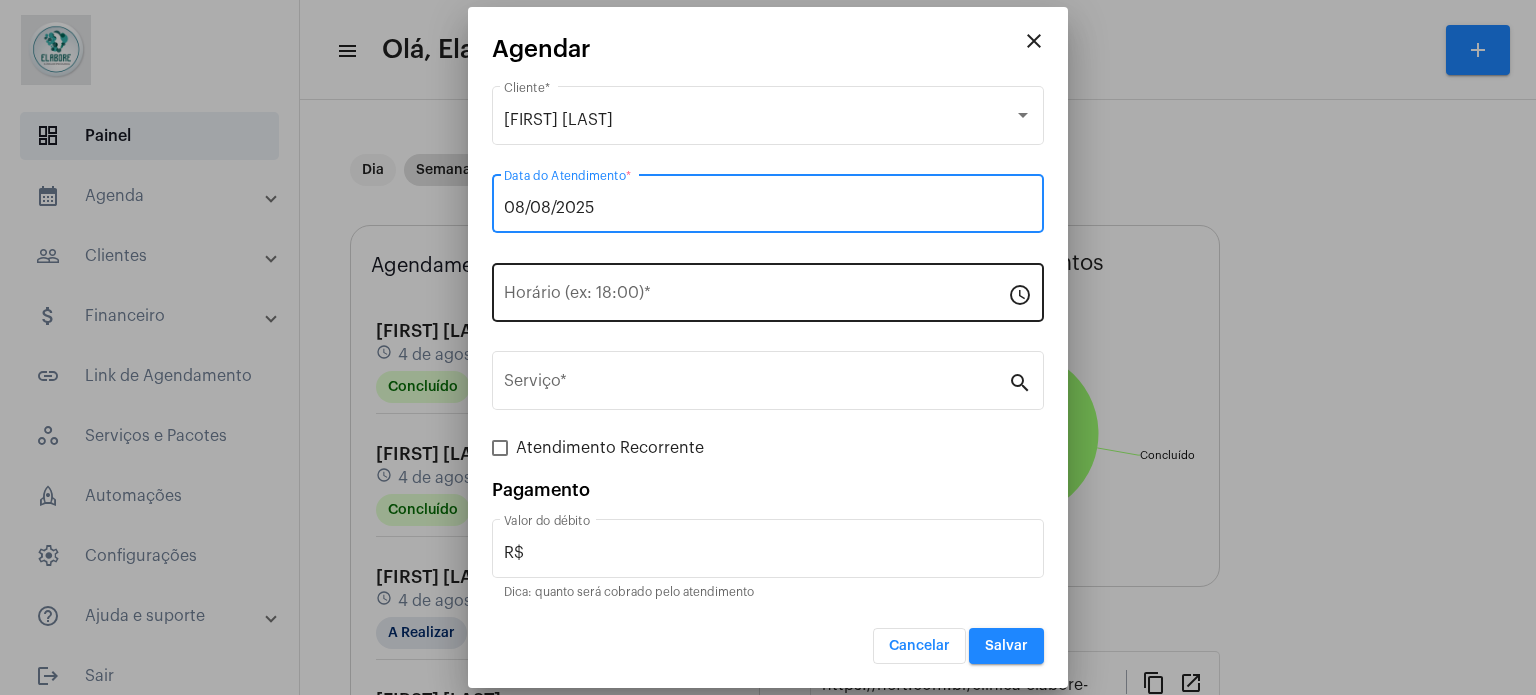 click on "Horário (ex: 18:00)  *" at bounding box center (756, 297) 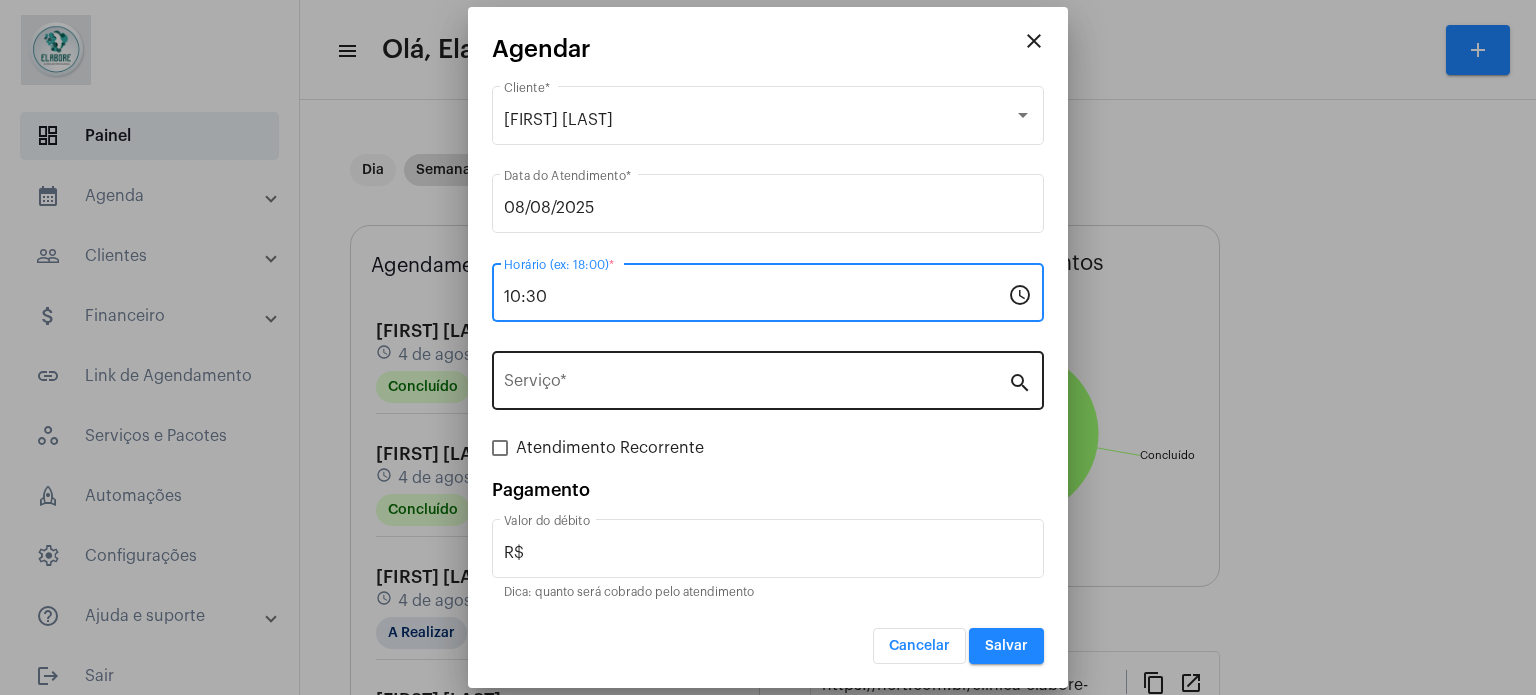type on "10:30" 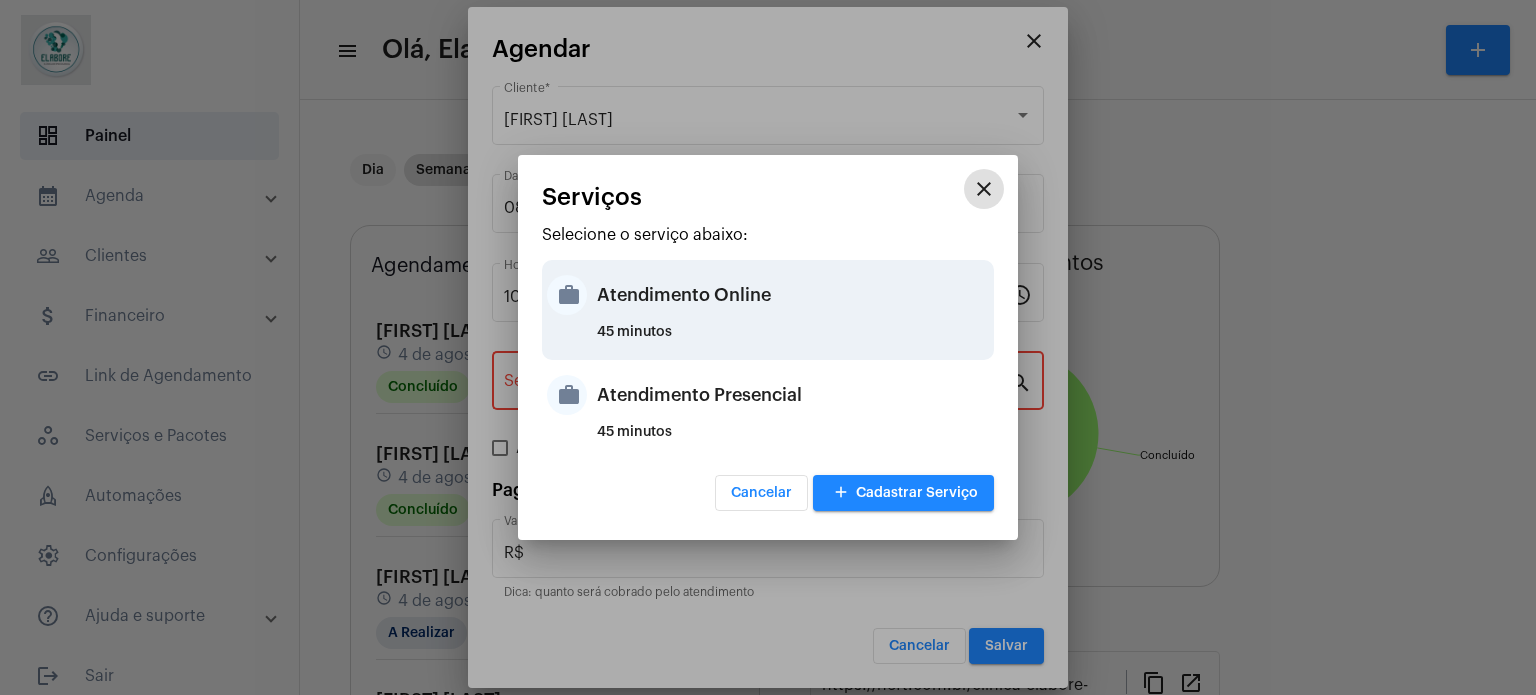 click on "Atendimento Online" at bounding box center (793, 295) 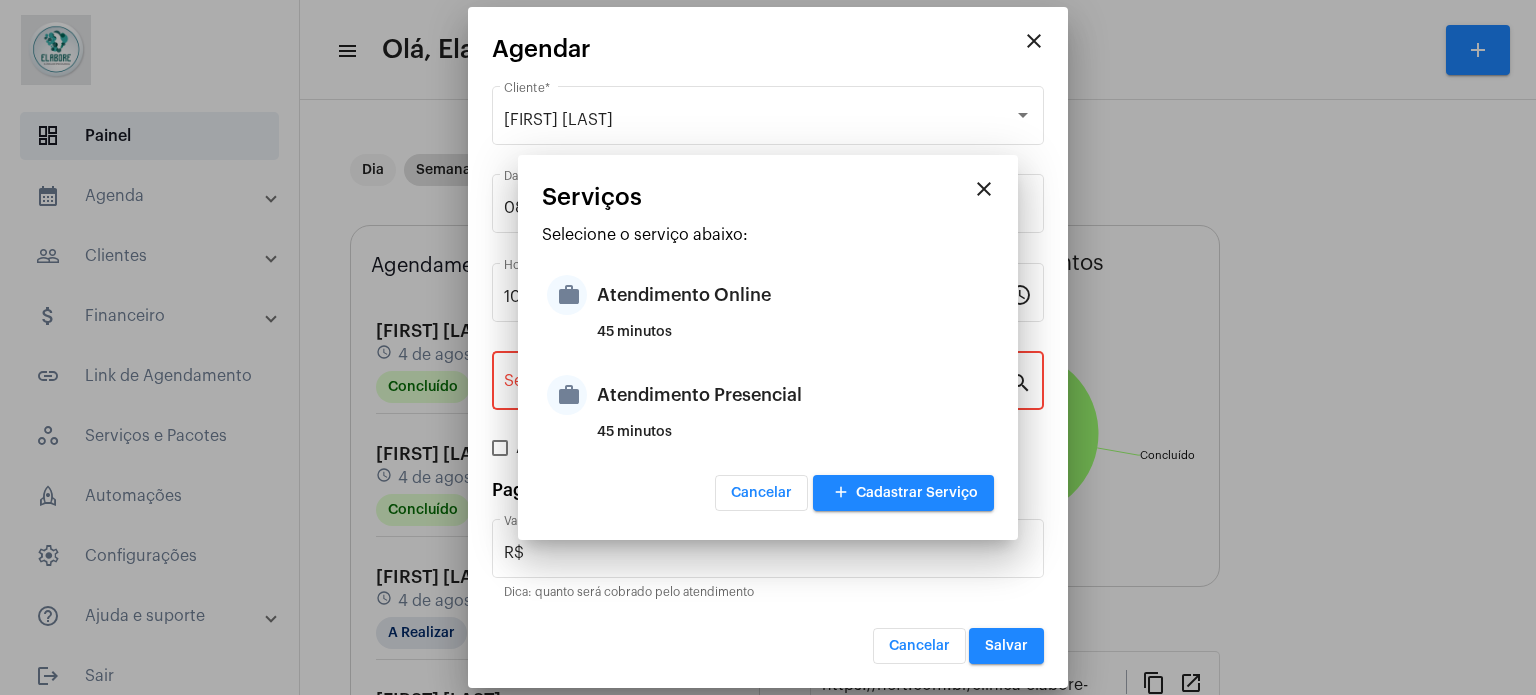 type on "Atendimento Online" 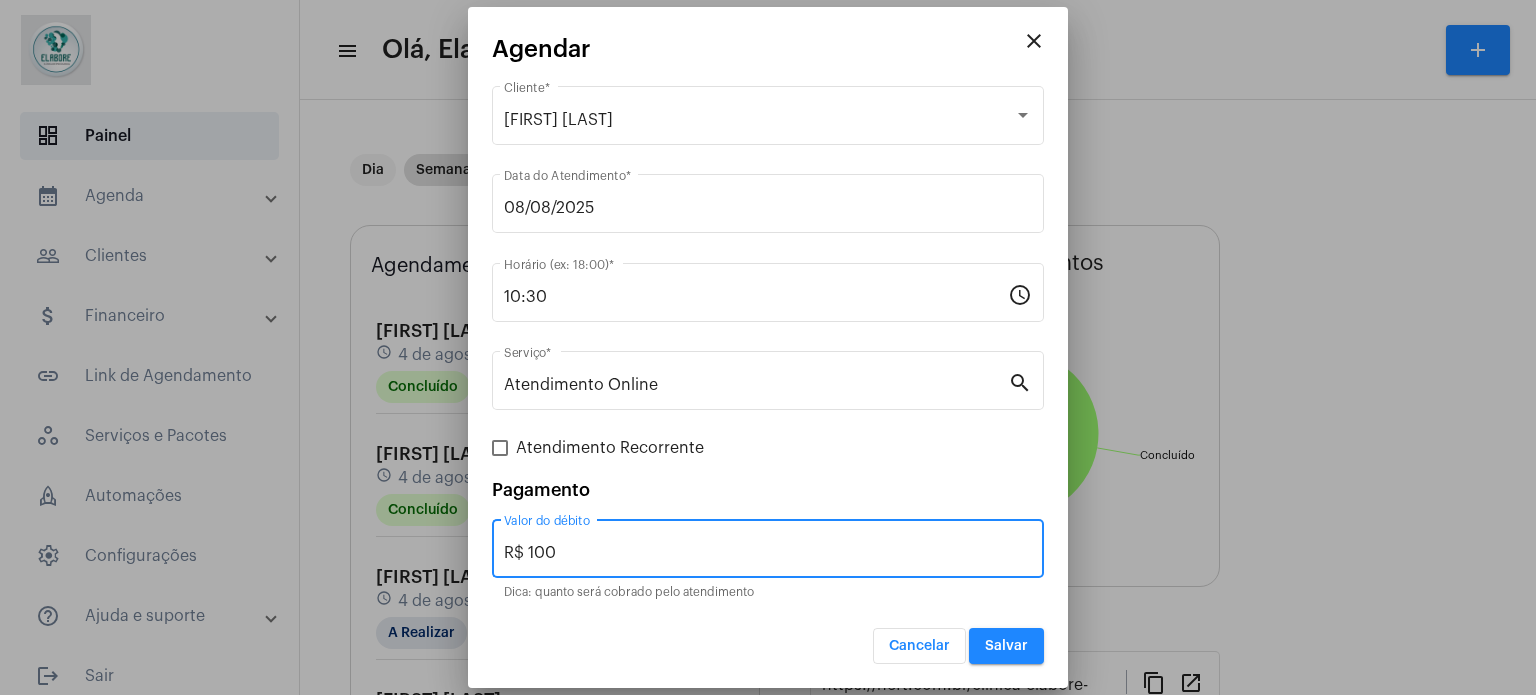 drag, startPoint x: 568, startPoint y: 549, endPoint x: 466, endPoint y: 549, distance: 102 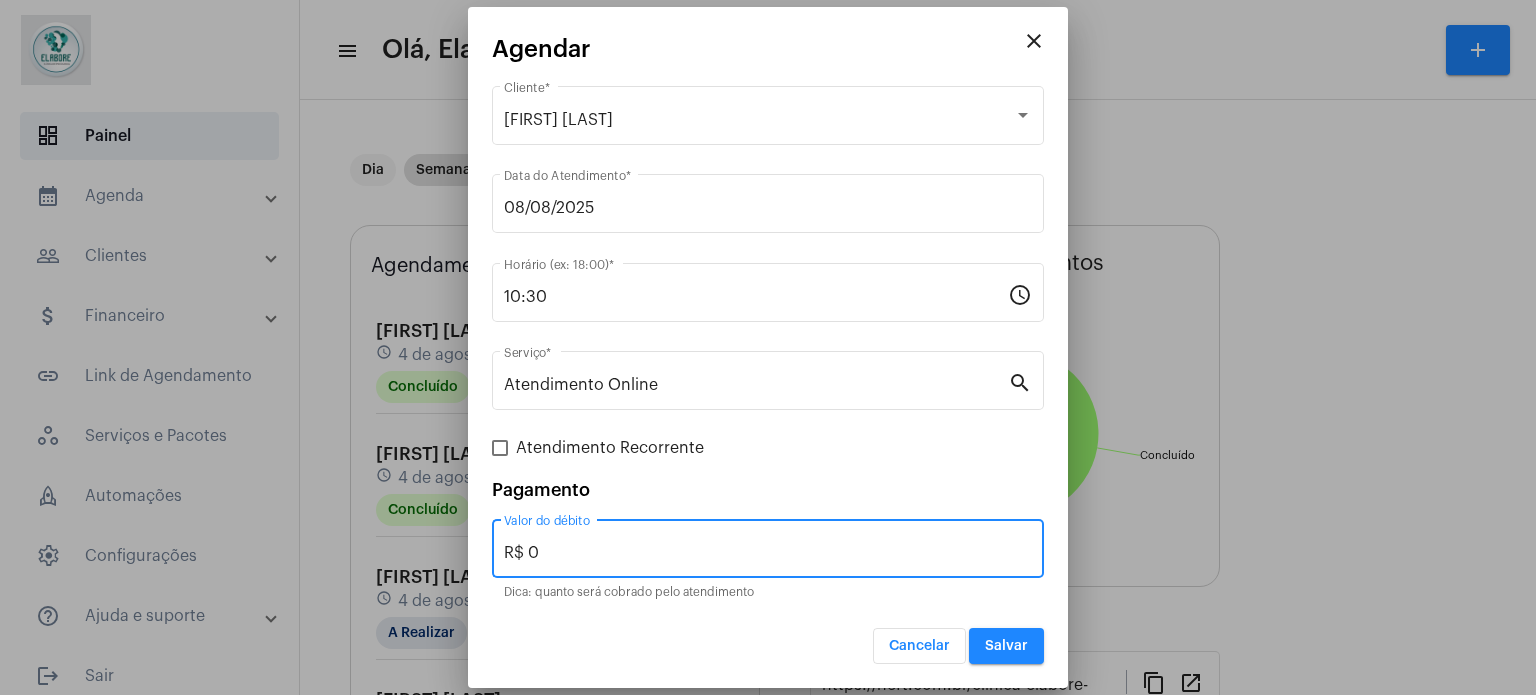 type on "R$ 0" 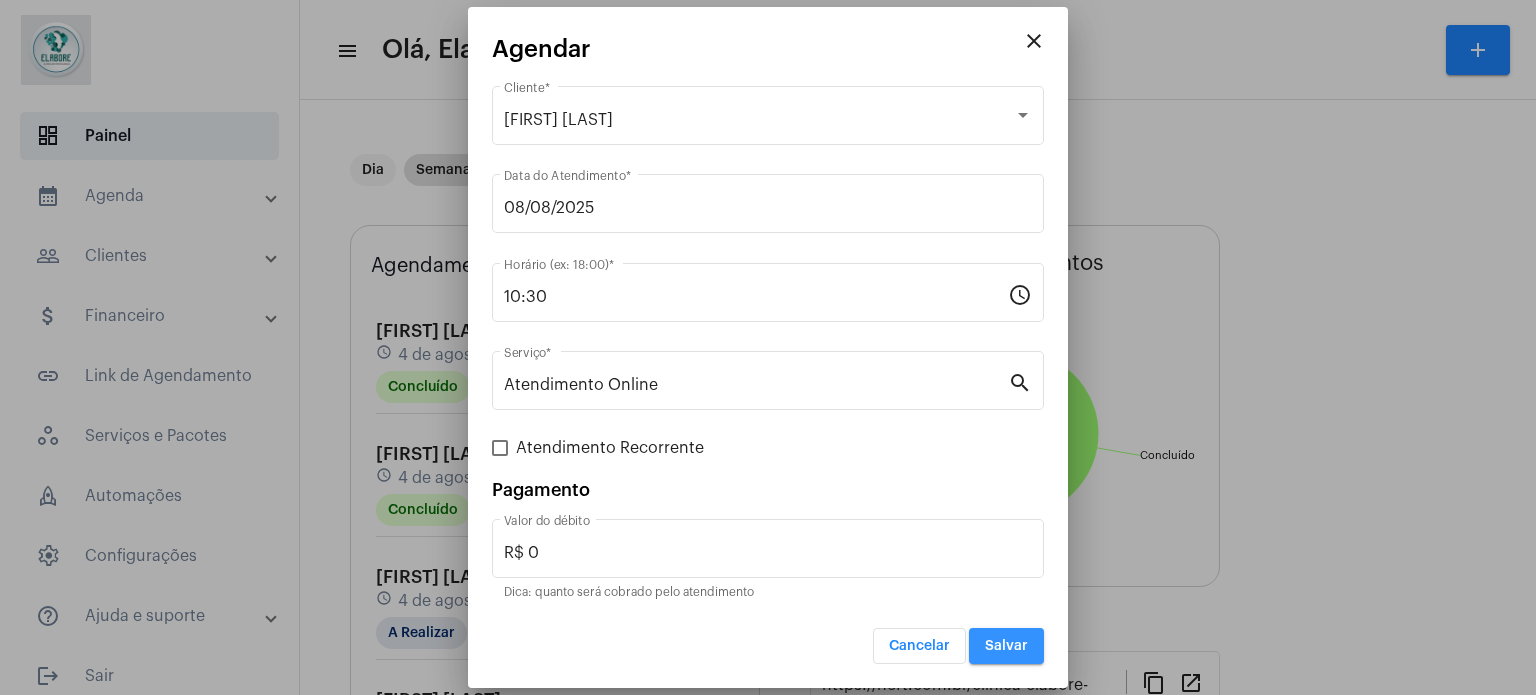 click on "Salvar" at bounding box center [1006, 646] 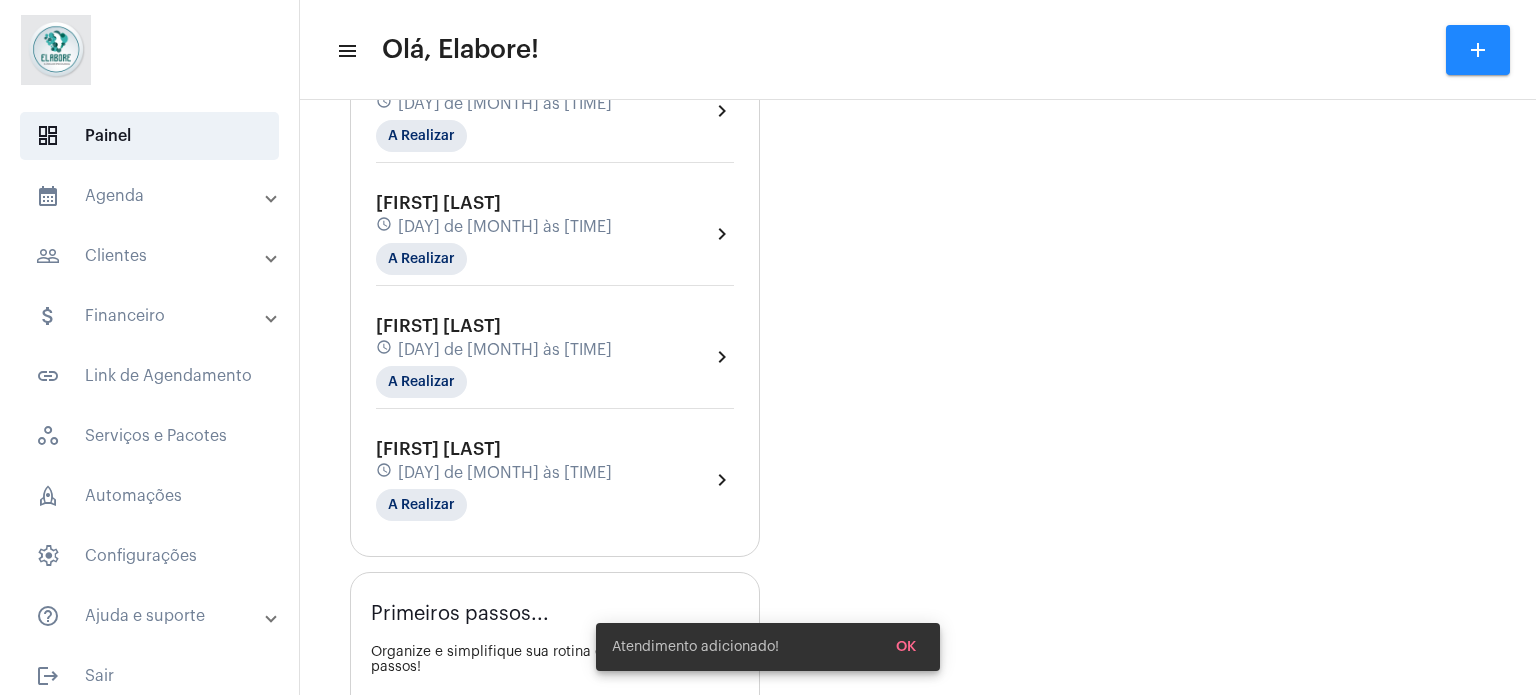 scroll, scrollTop: 2300, scrollLeft: 0, axis: vertical 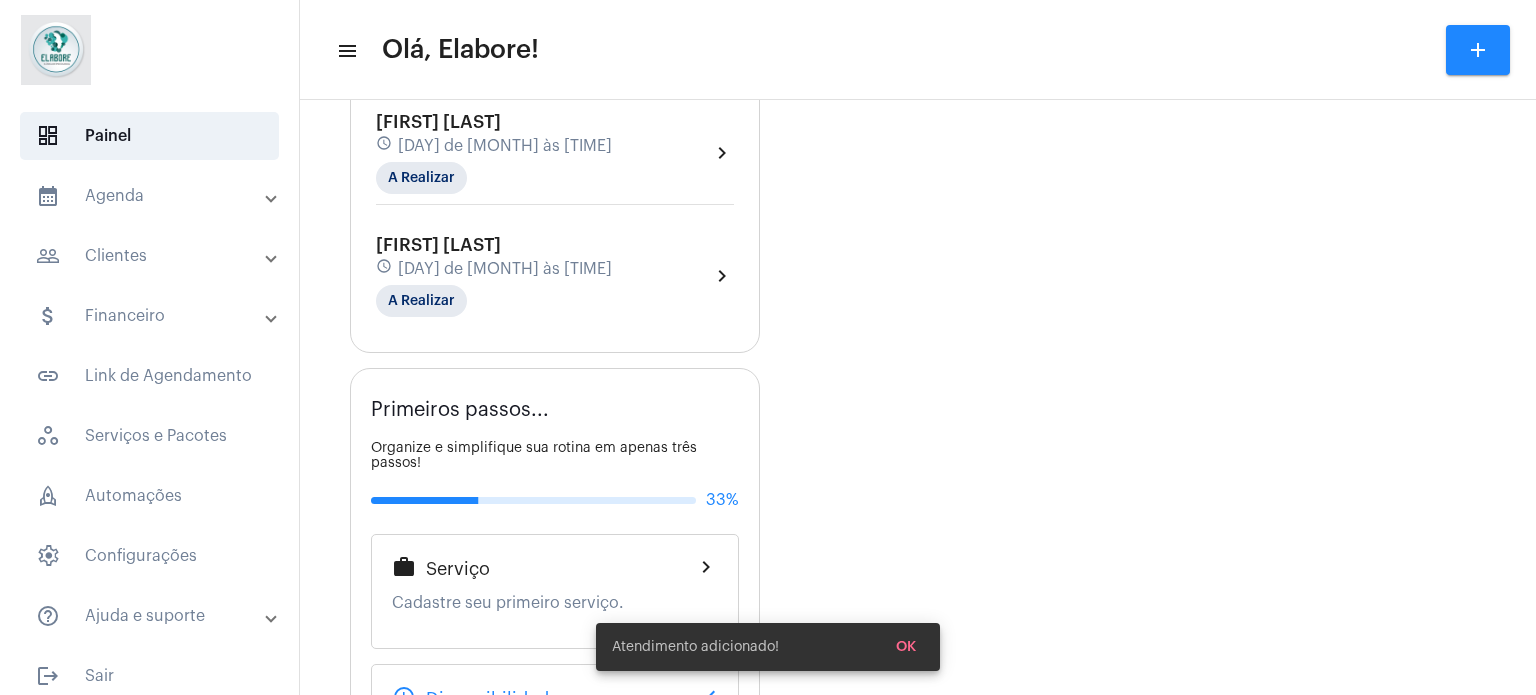 click on "[FIRST] [LAST] [TIME] A Realizar" 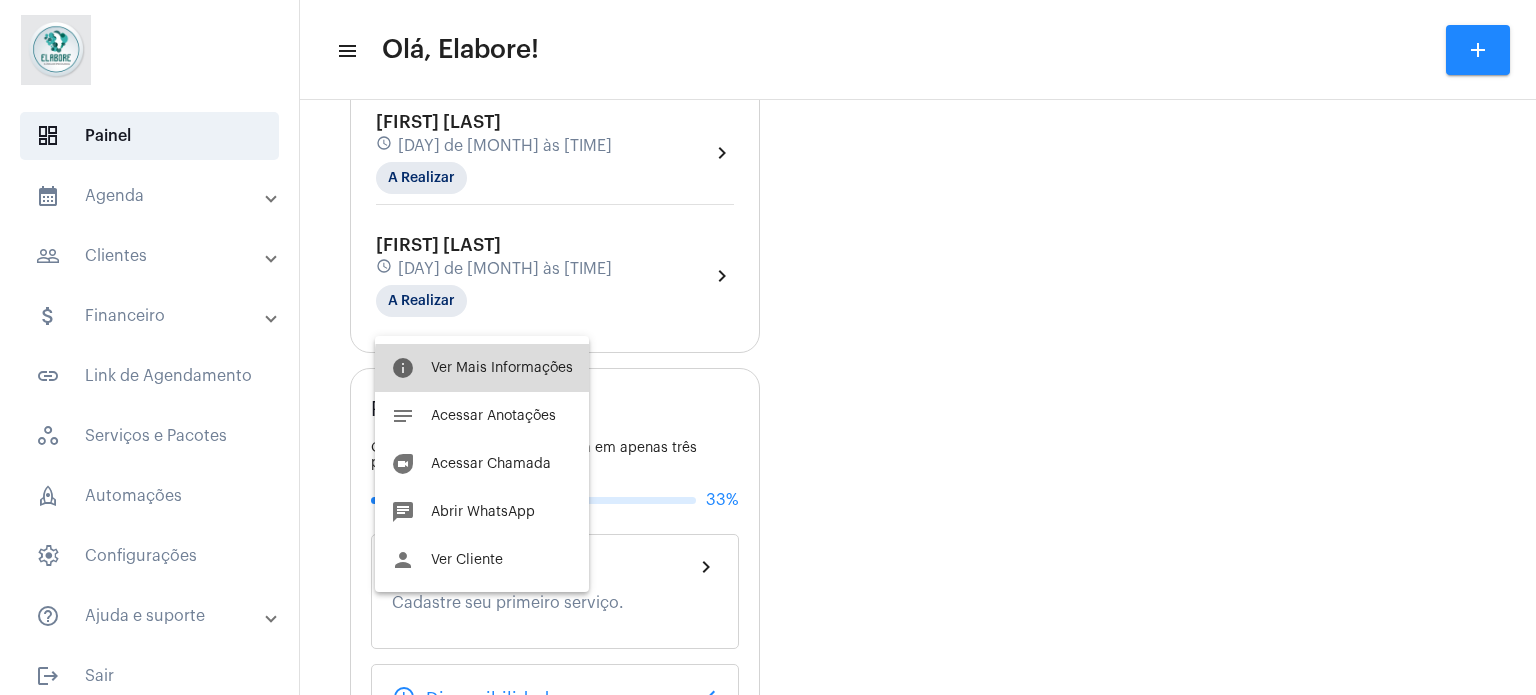 click on "Ver Mais Informações" at bounding box center (502, 368) 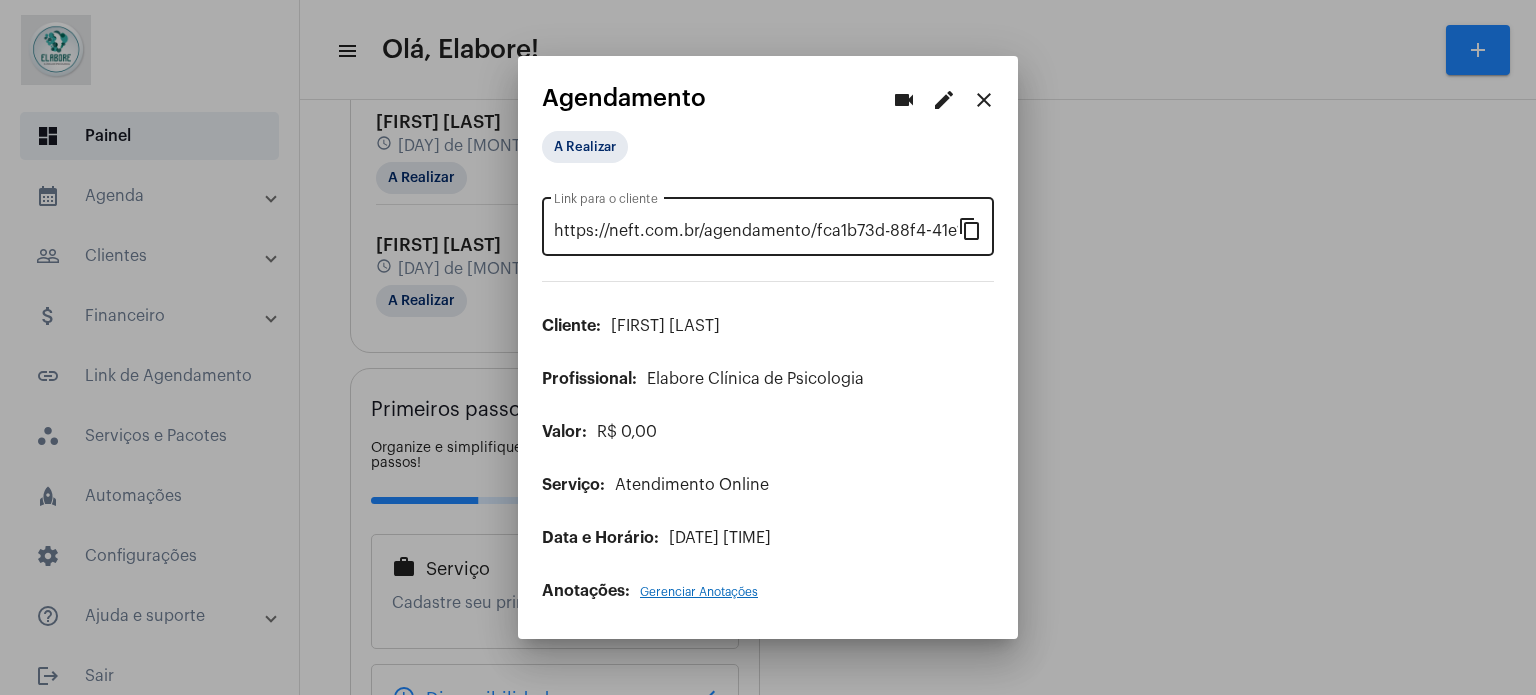 click on "content_copy" at bounding box center (970, 228) 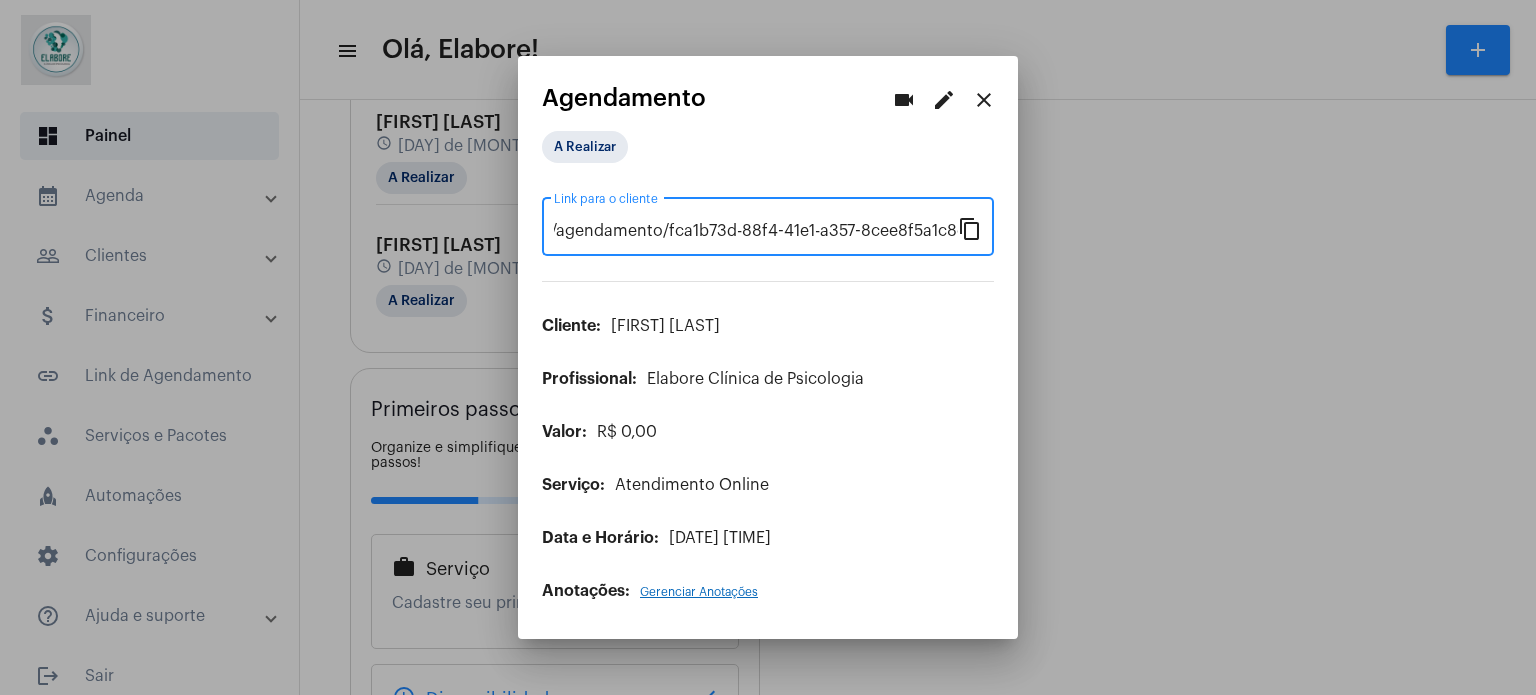 scroll, scrollTop: 0, scrollLeft: 0, axis: both 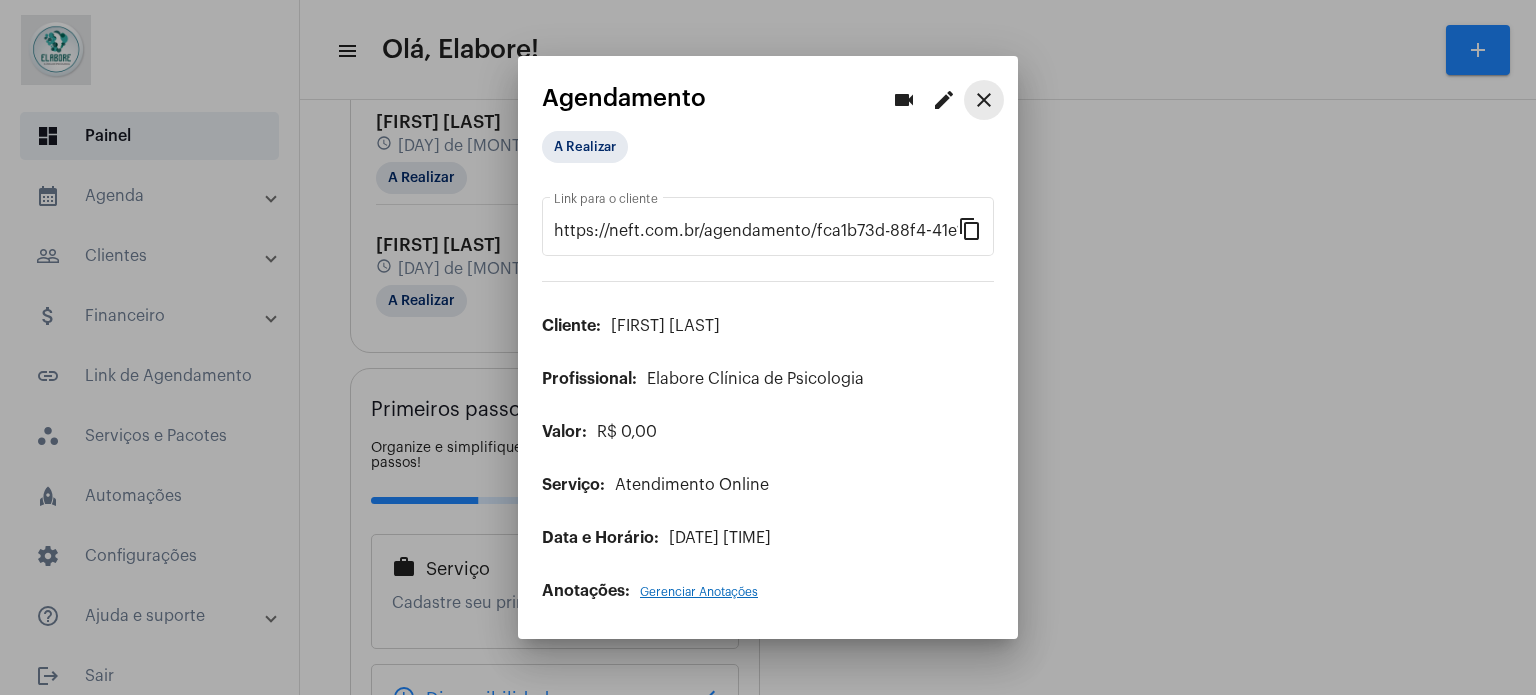 click on "close" at bounding box center [984, 100] 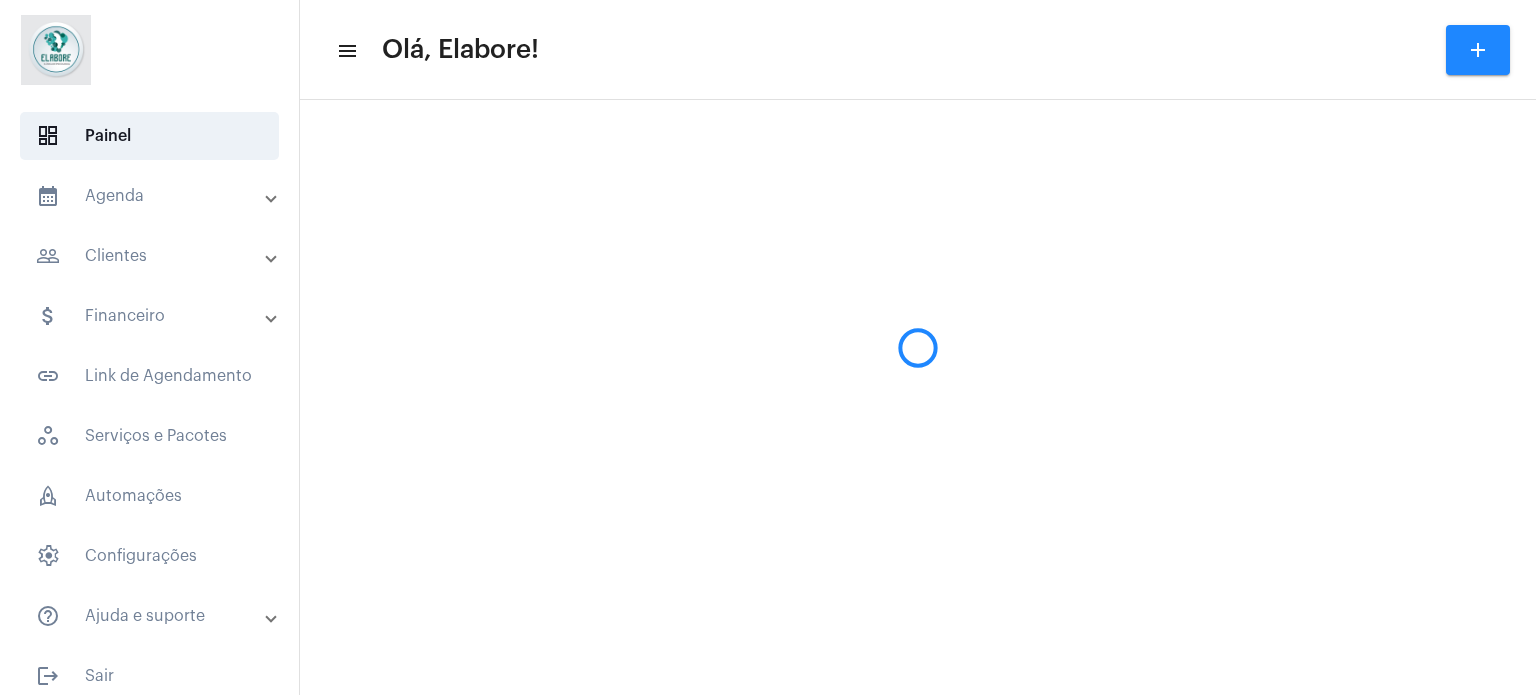 scroll, scrollTop: 0, scrollLeft: 0, axis: both 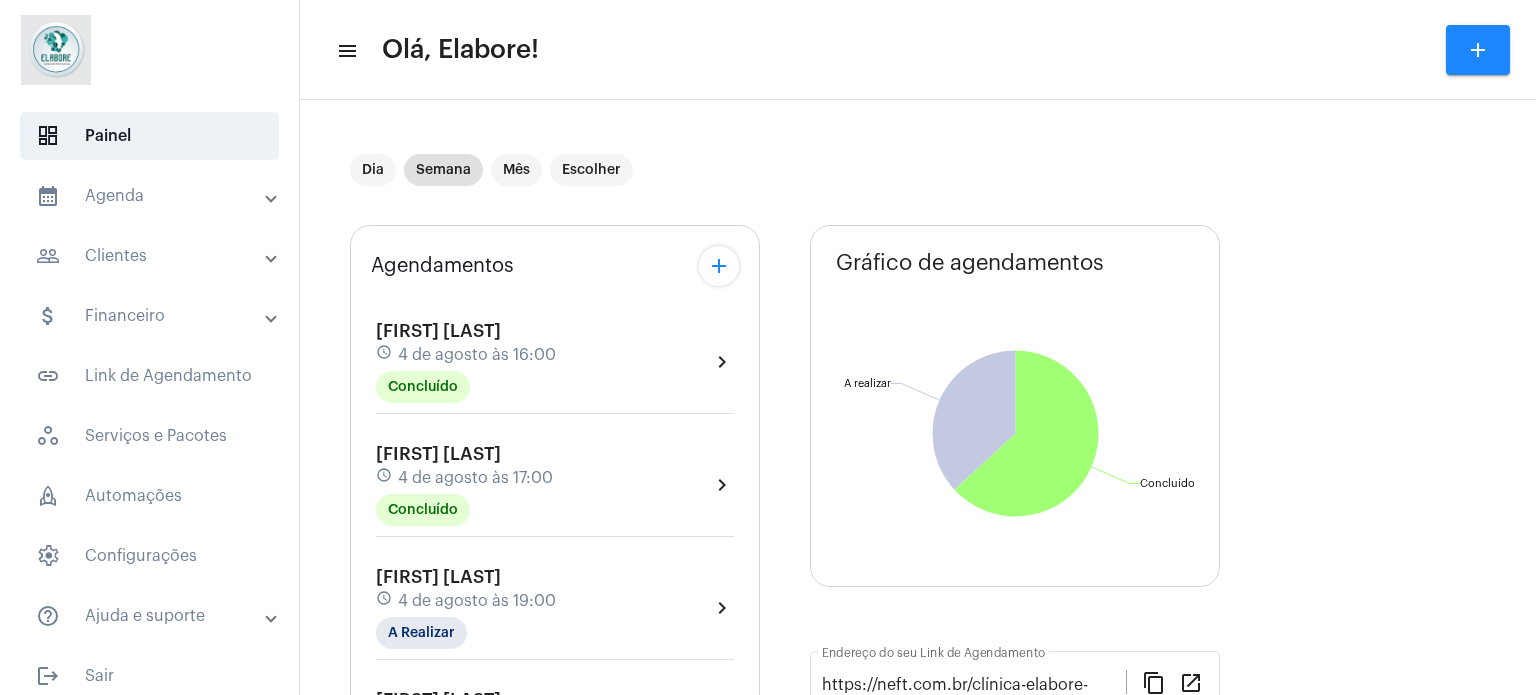 drag, startPoint x: 1459, startPoint y: 55, endPoint x: 1431, endPoint y: 58, distance: 28.160255 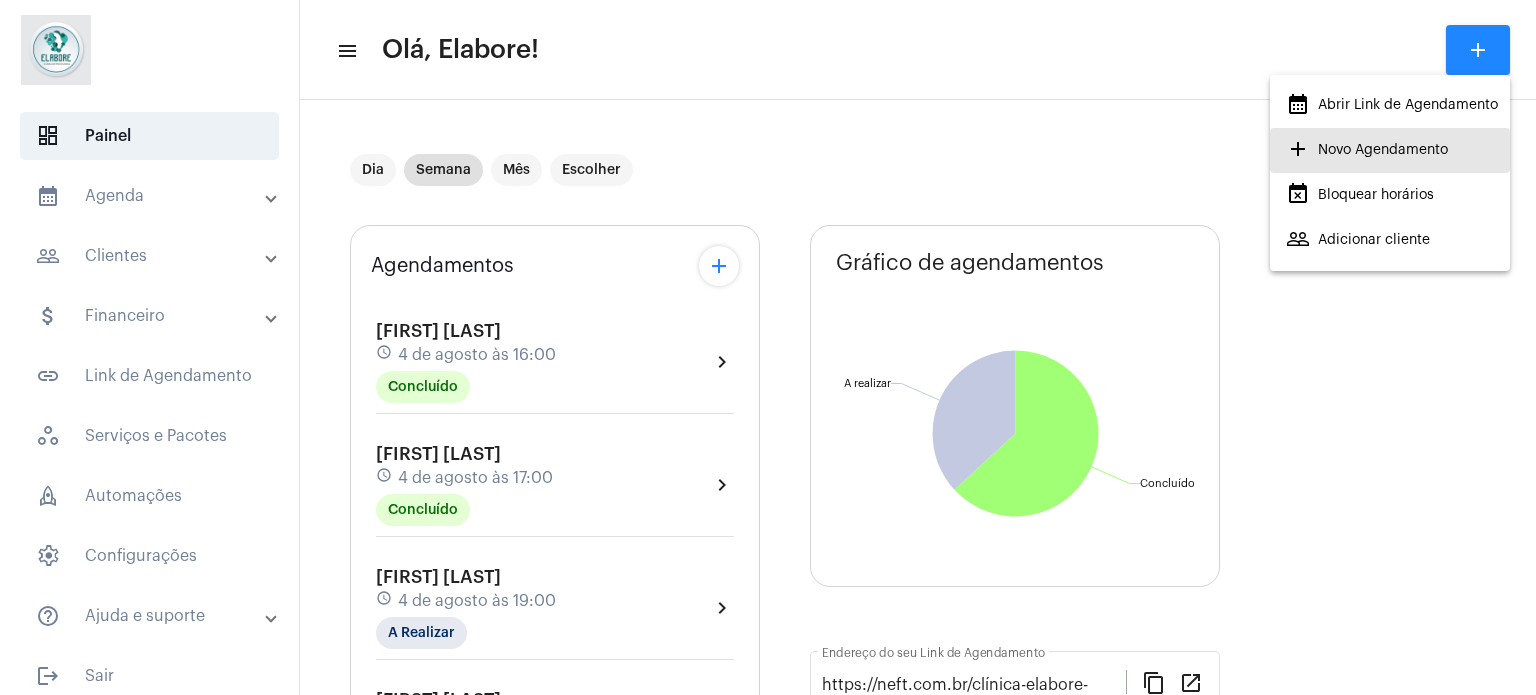 click on "add Novo Agendamento" at bounding box center [1367, 150] 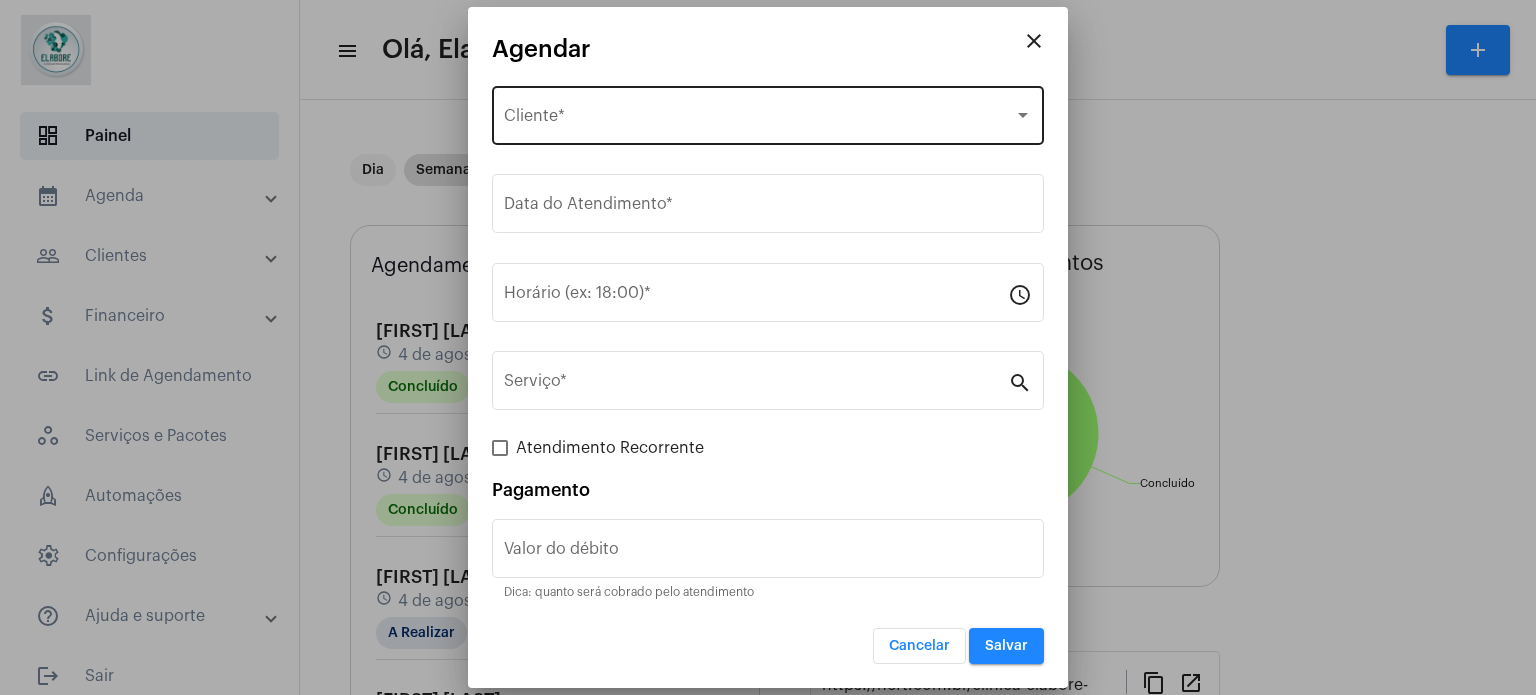 click on "Selecione o Cliente" at bounding box center (759, 120) 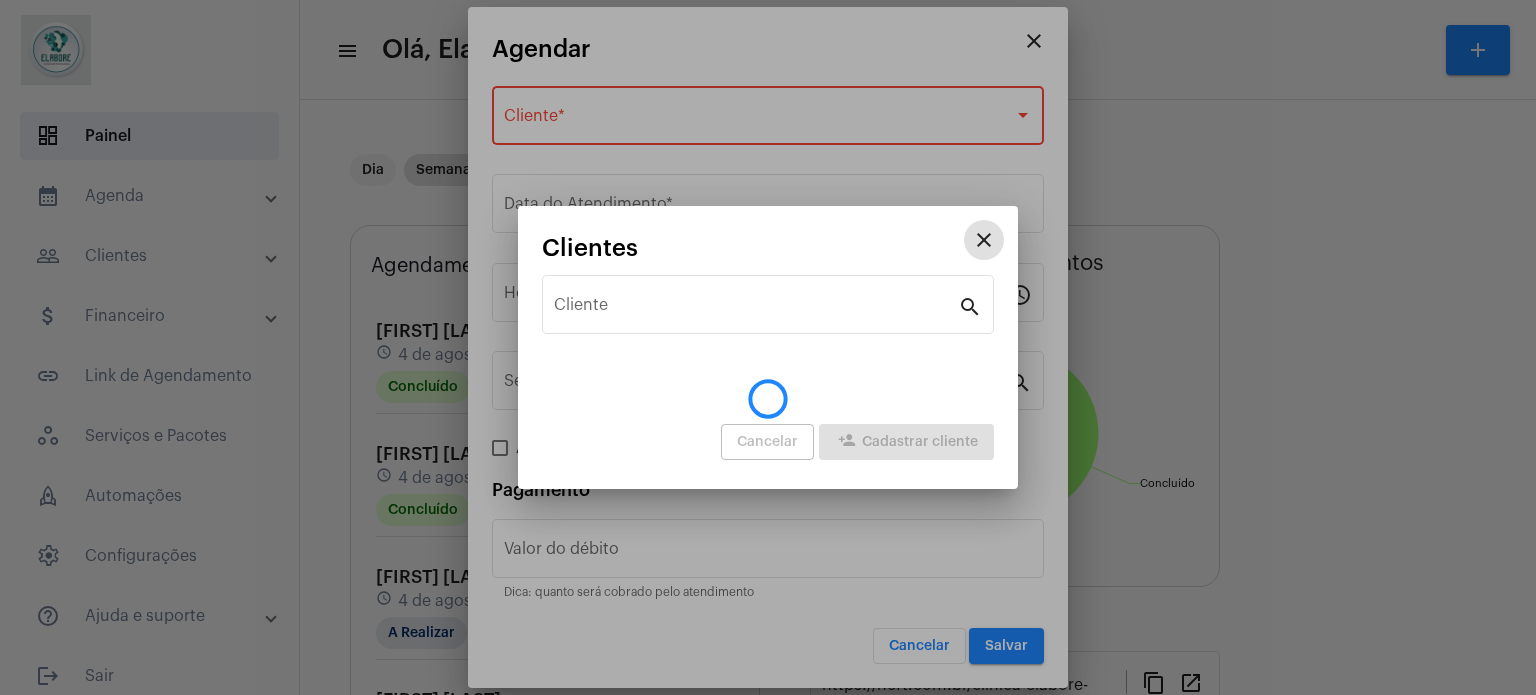 type 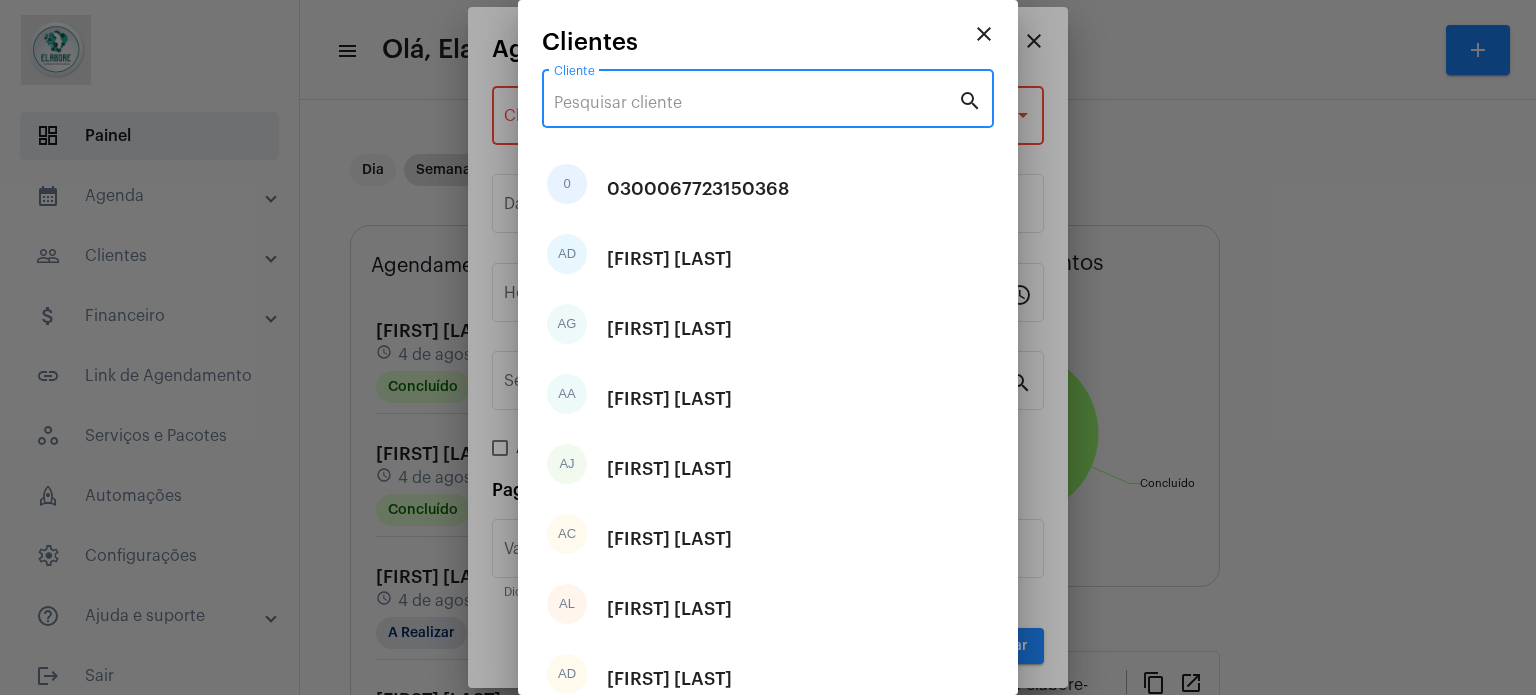 click on "Cliente" at bounding box center (756, 103) 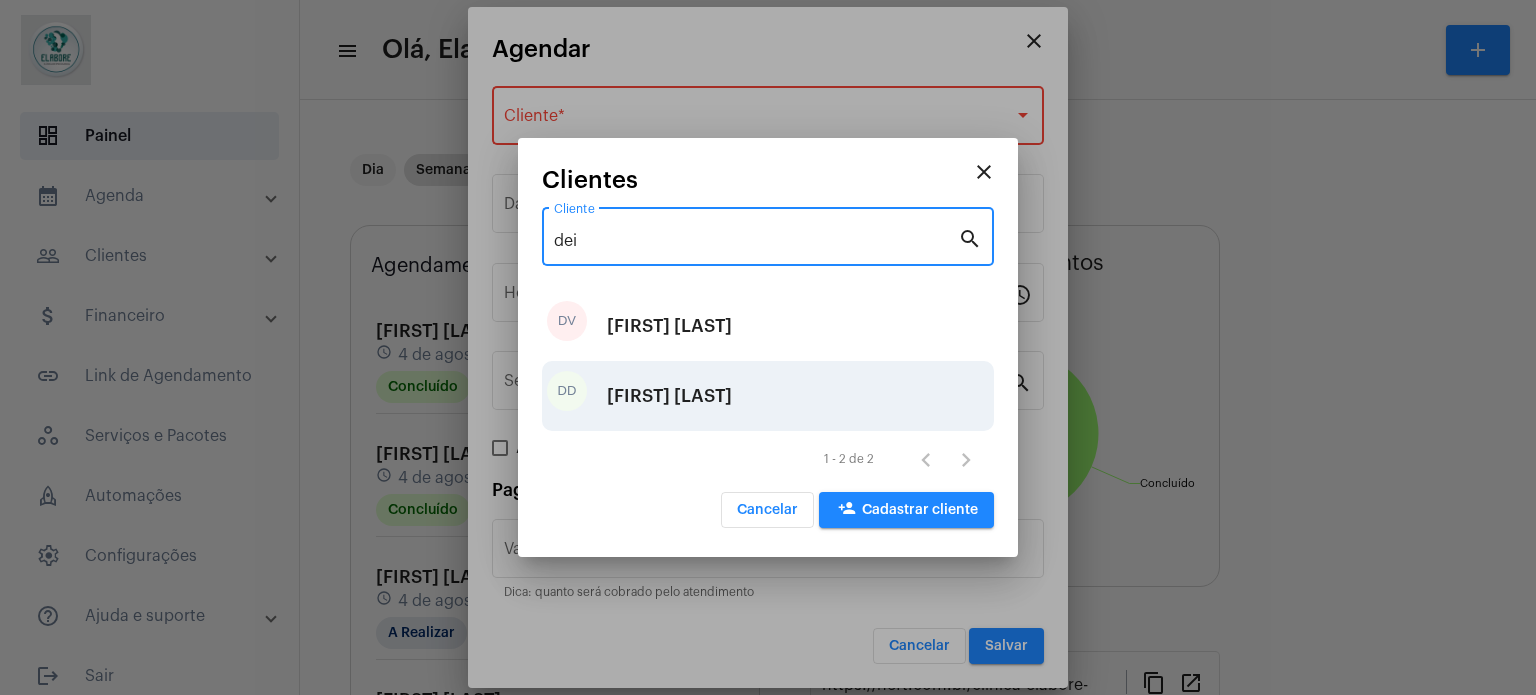 type on "dei" 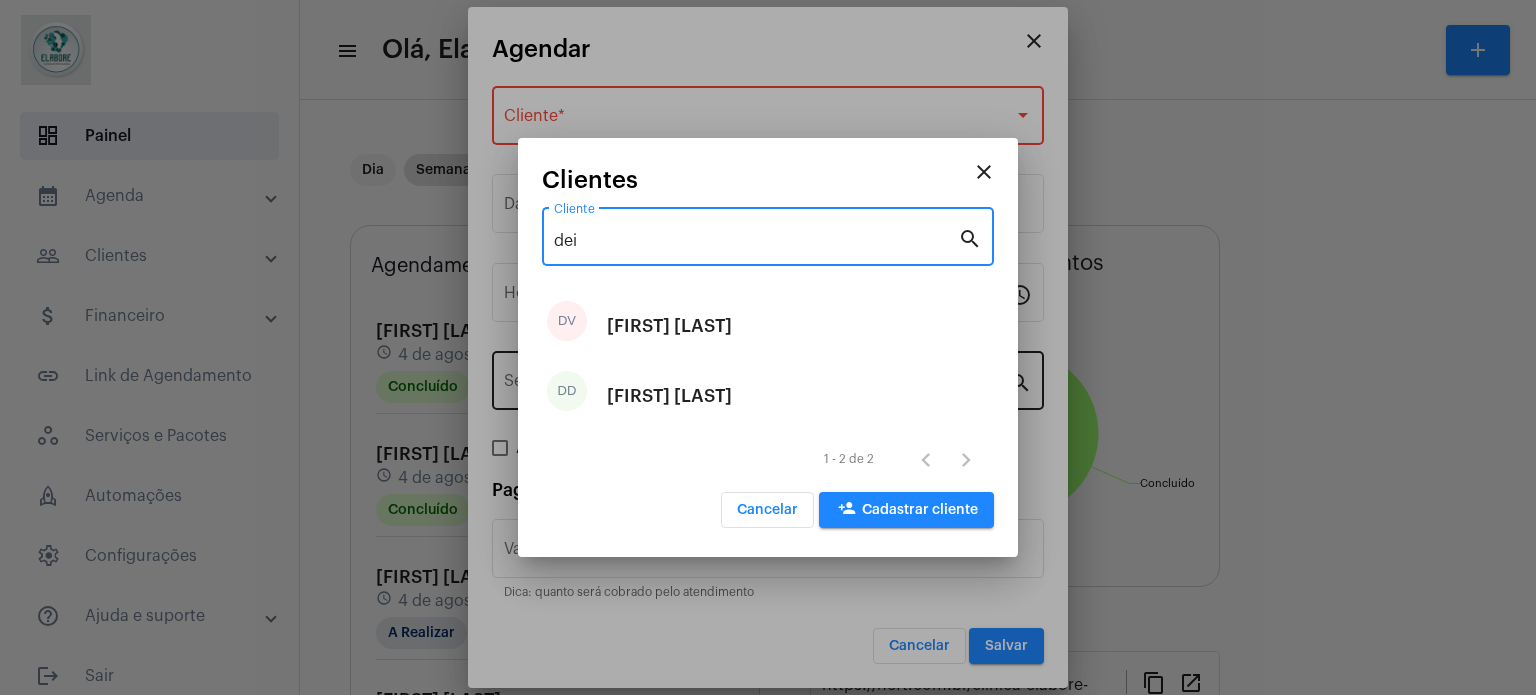 type on "R$" 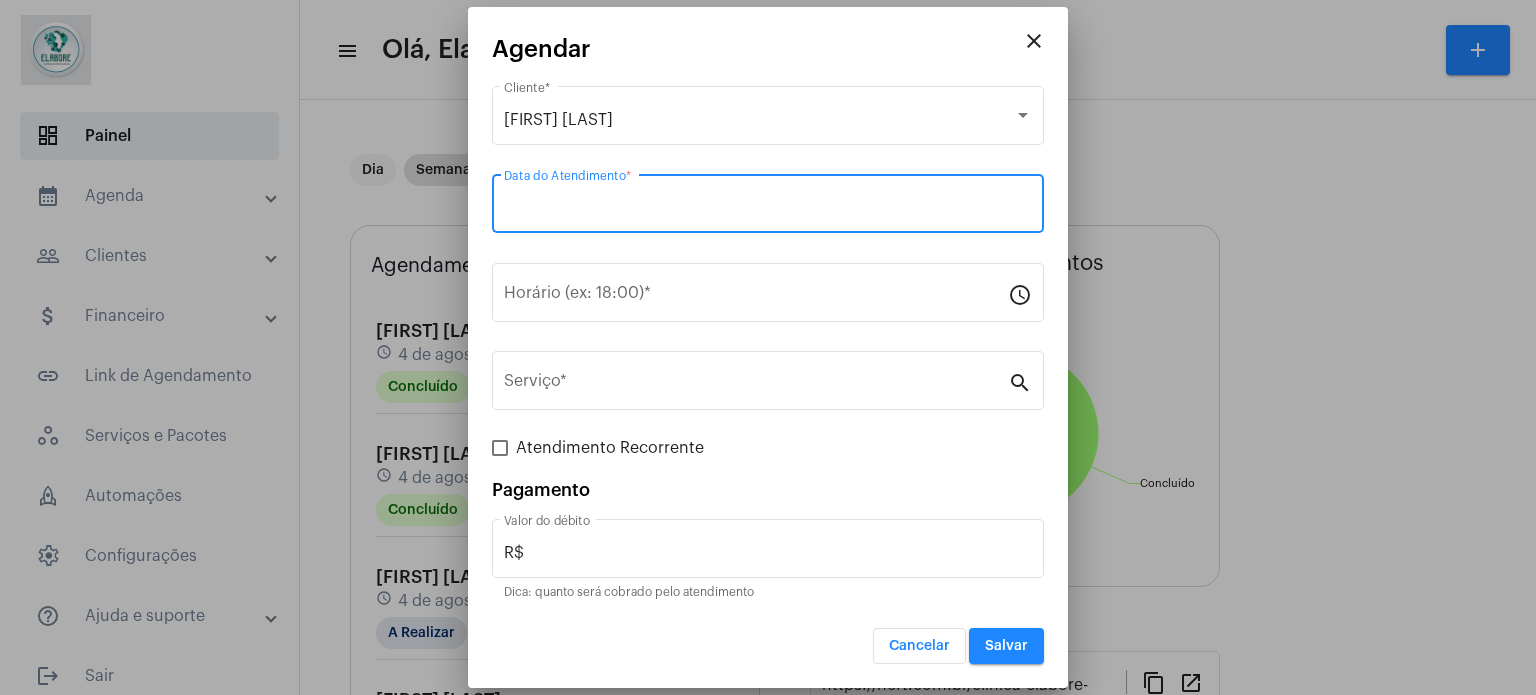 click on "Data do Atendimento  *" at bounding box center [768, 208] 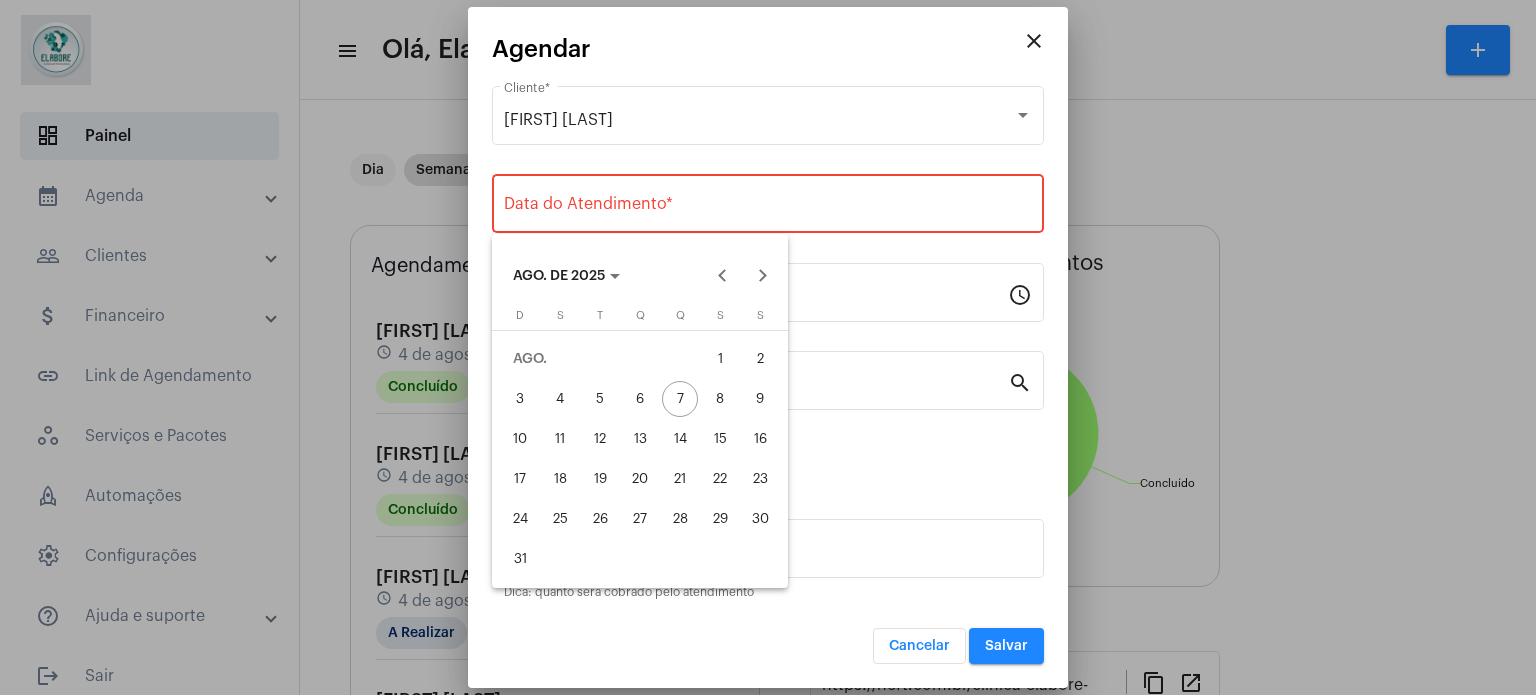click on "8" at bounding box center [720, 399] 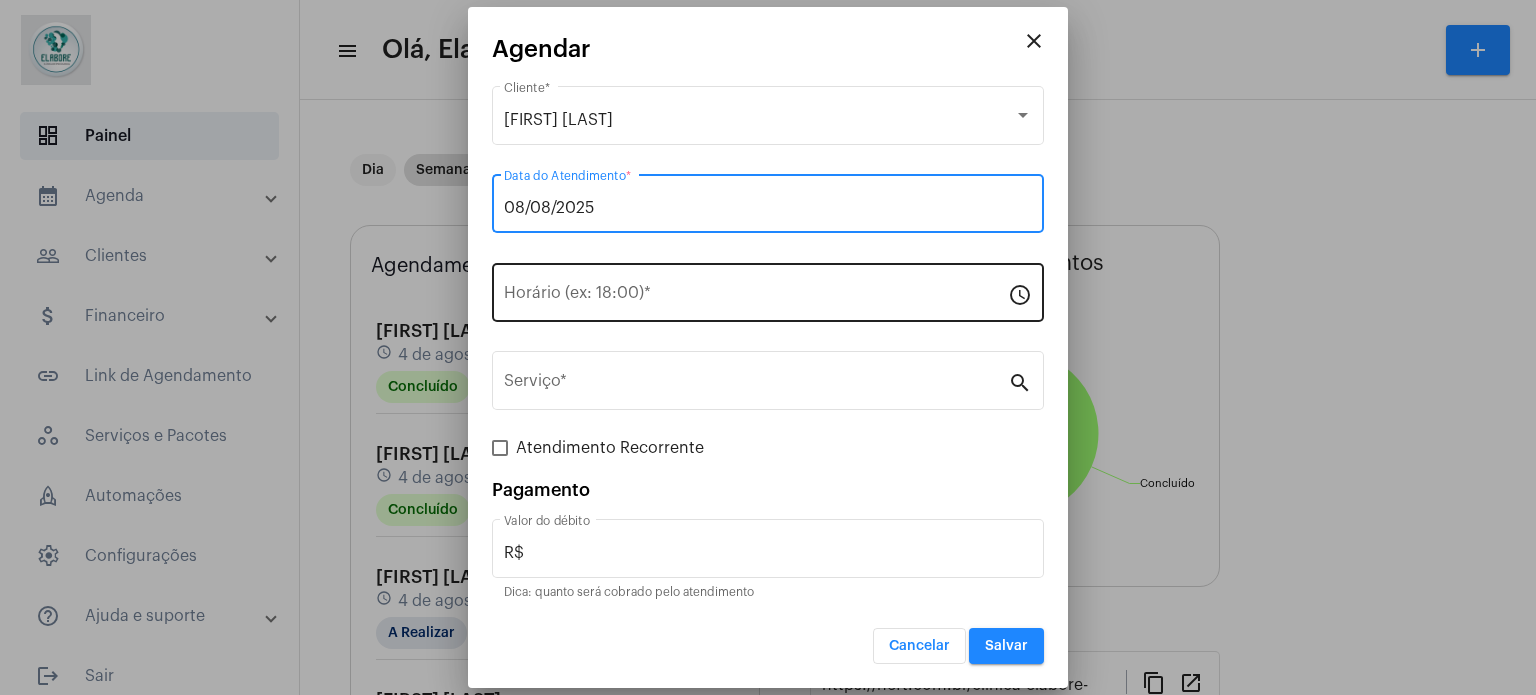 click on "Horário (ex: 18:00)  *" at bounding box center (756, 297) 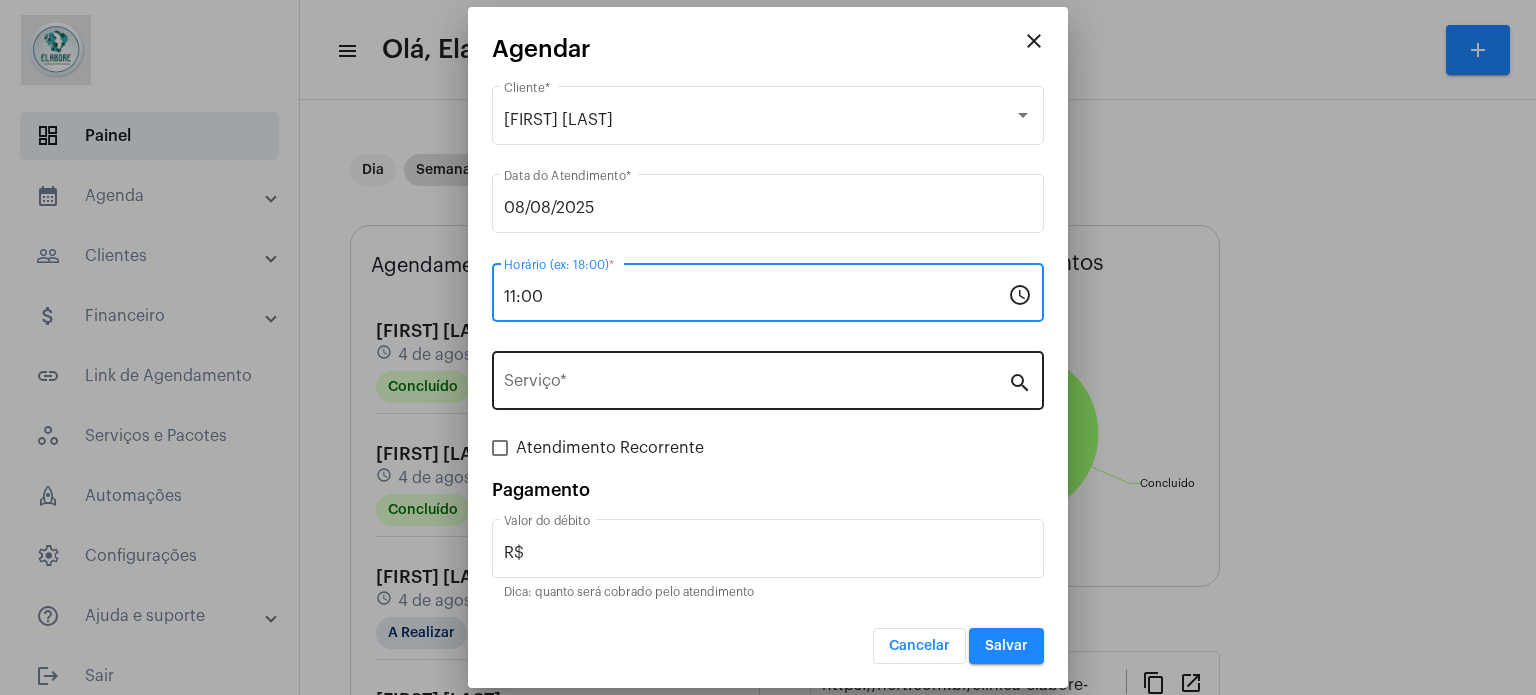 type on "11:00" 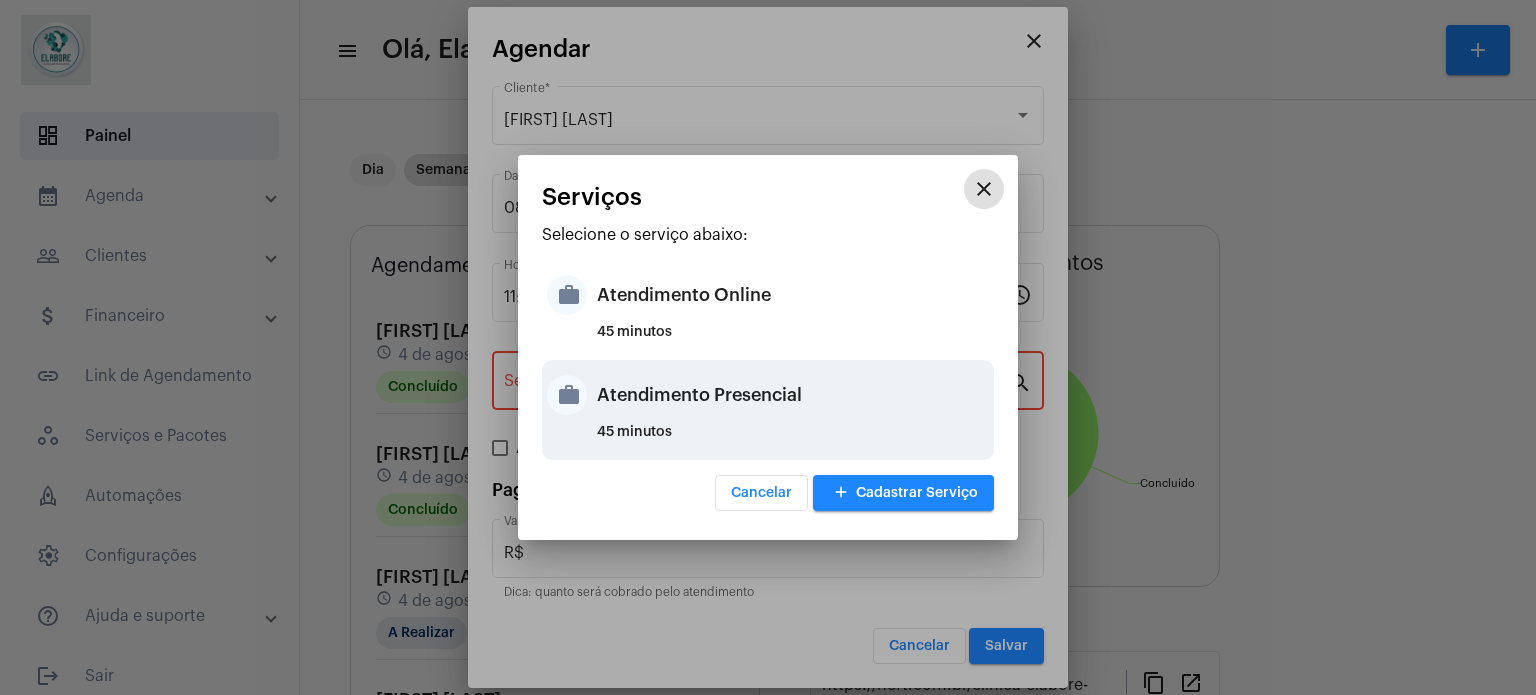 drag, startPoint x: 652, startPoint y: 307, endPoint x: 694, endPoint y: 367, distance: 73.239334 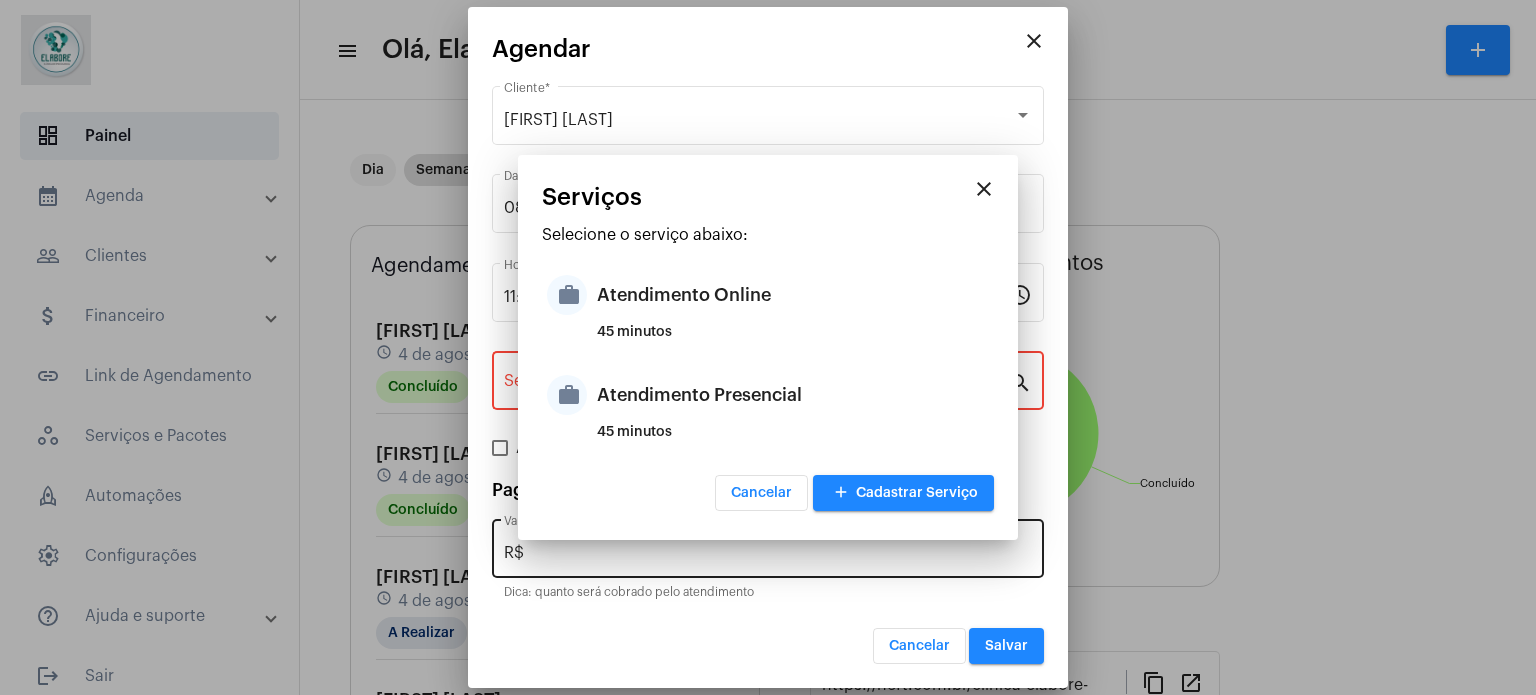 type on "Atendimento Online" 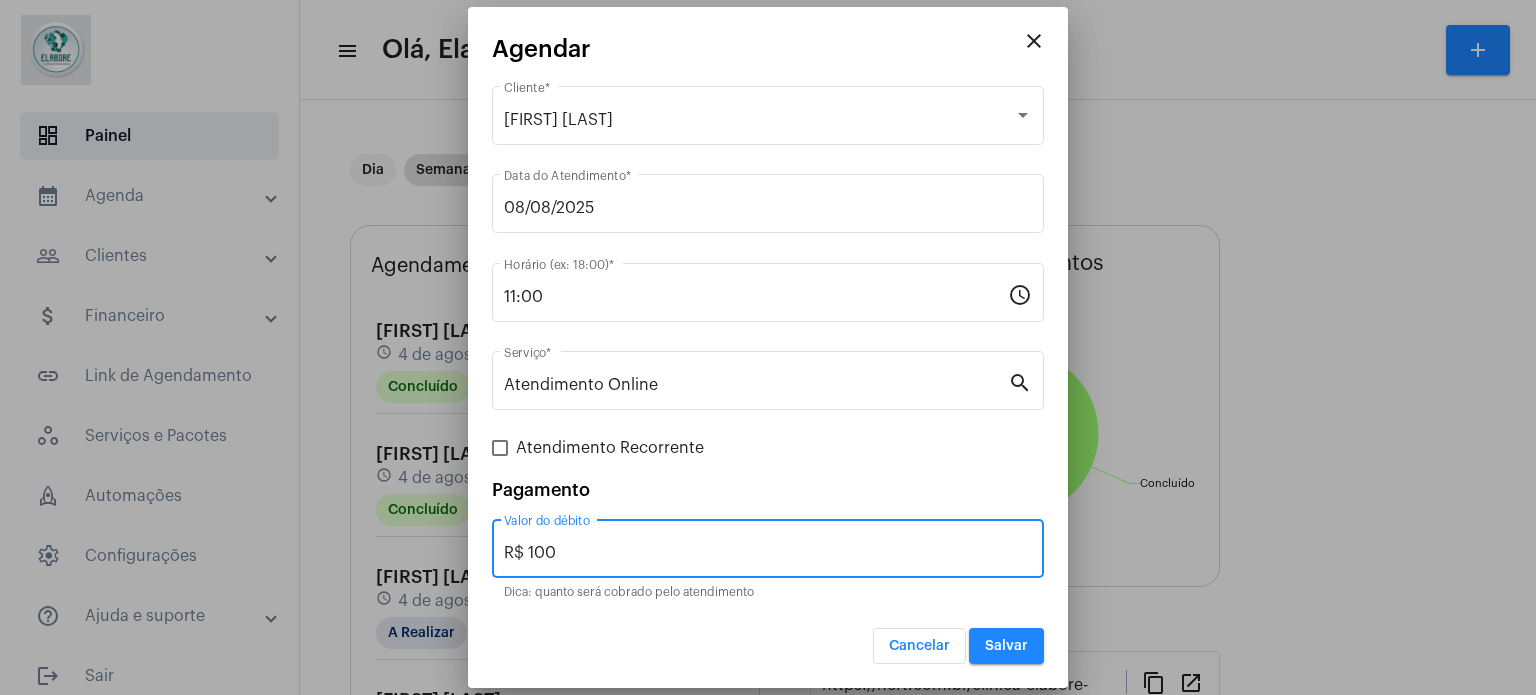 drag, startPoint x: 800, startPoint y: 546, endPoint x: 493, endPoint y: 539, distance: 307.0798 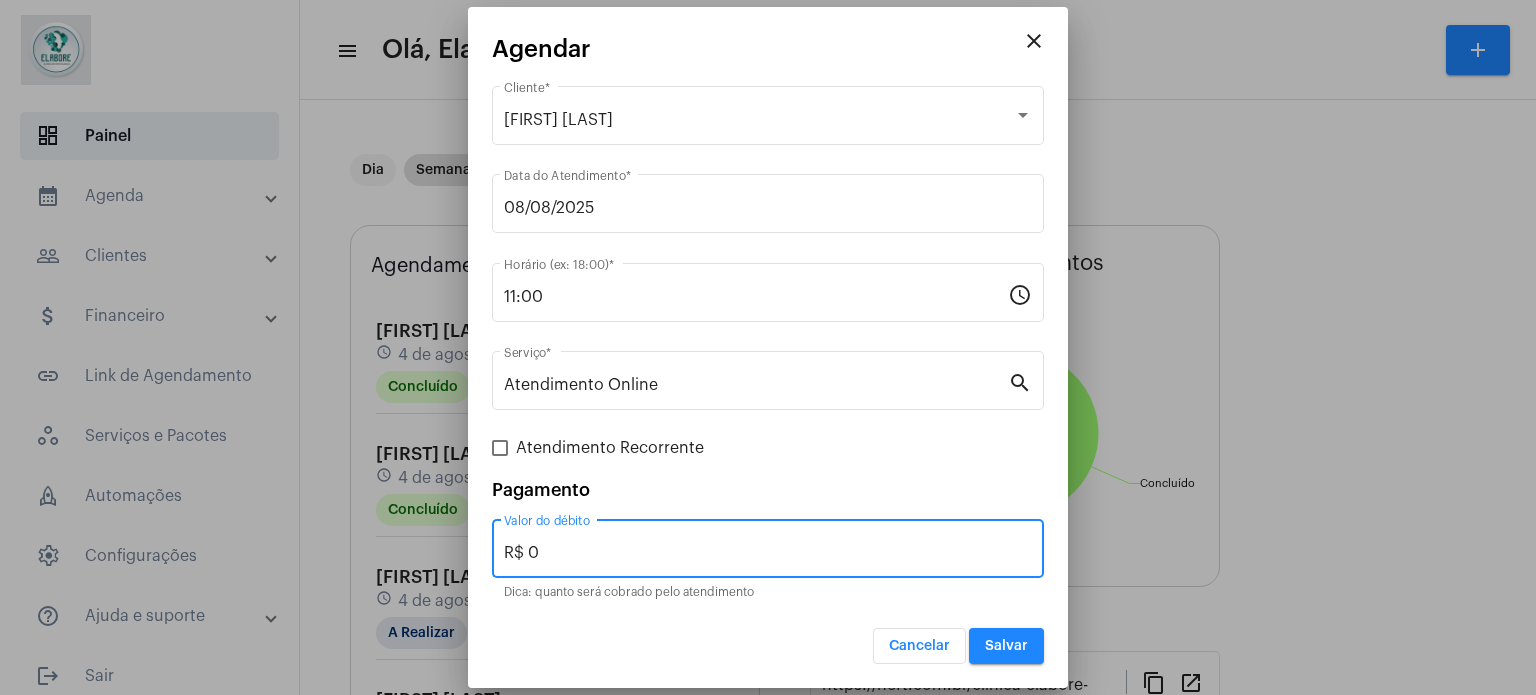 type on "R$ 0" 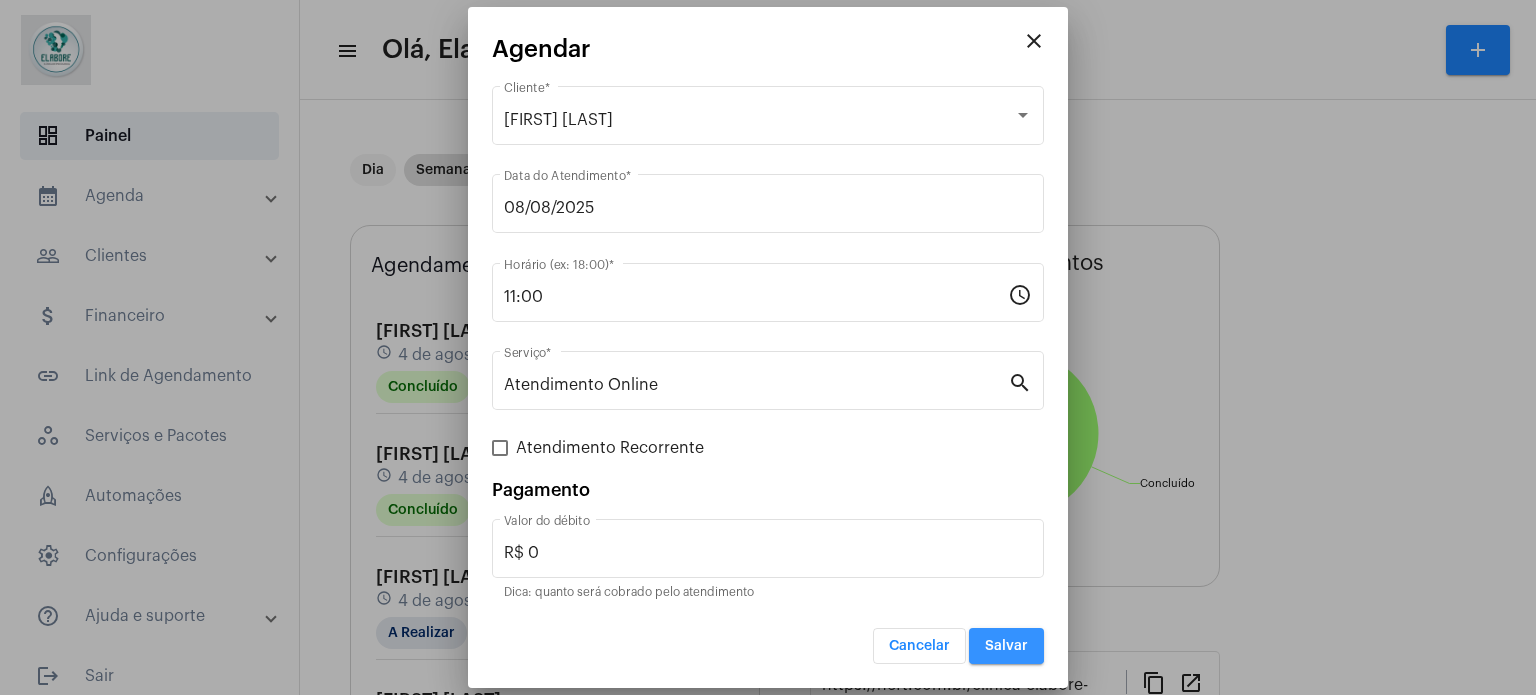 click on "Salvar" at bounding box center (1006, 646) 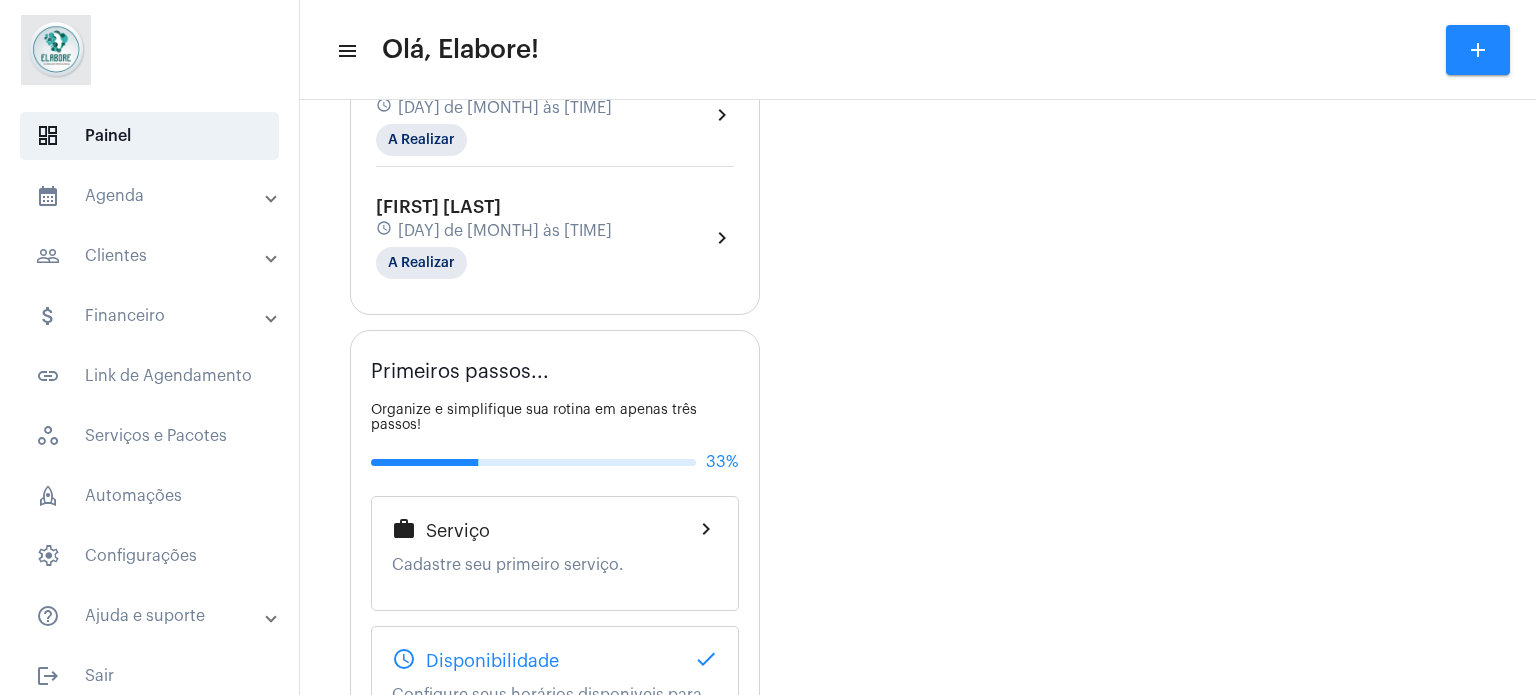 scroll, scrollTop: 2468, scrollLeft: 0, axis: vertical 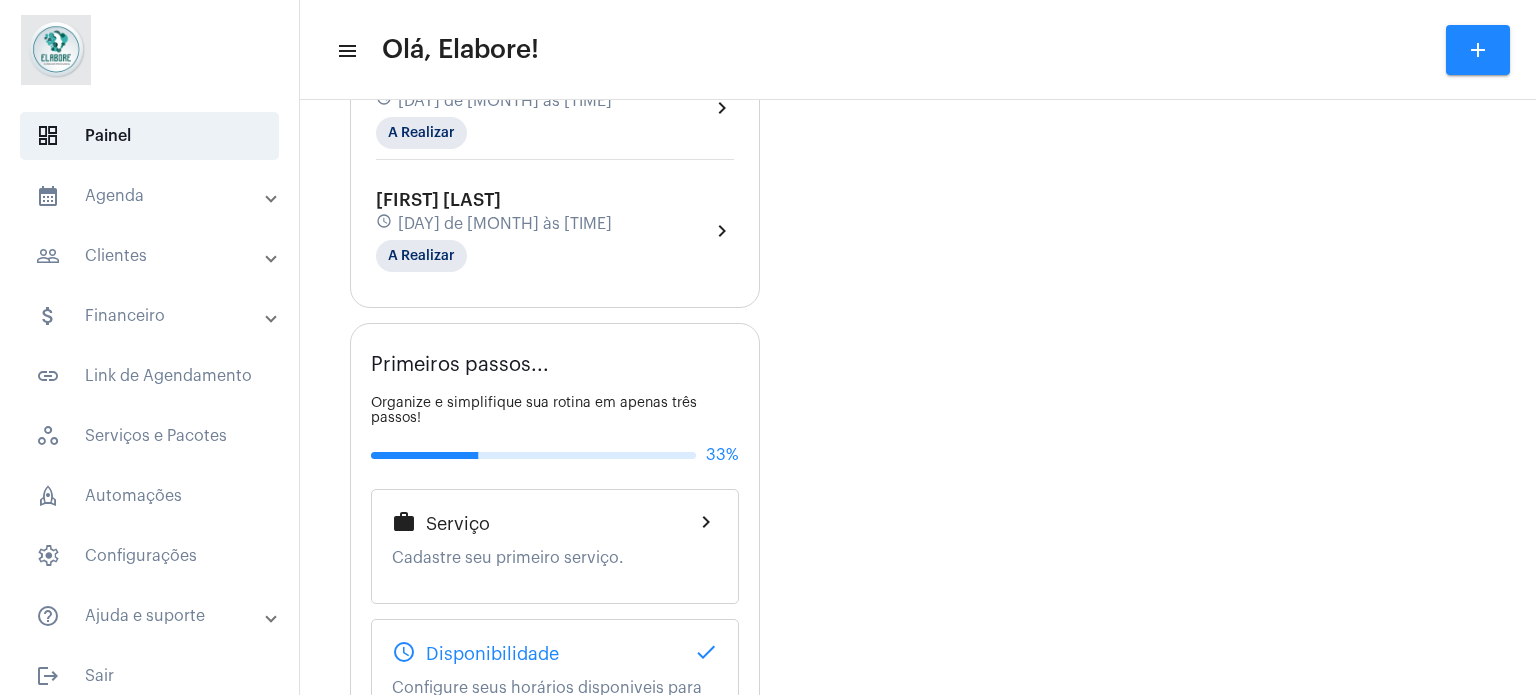 click on "[FIRST] [LAST] [TIME] A Realizar" 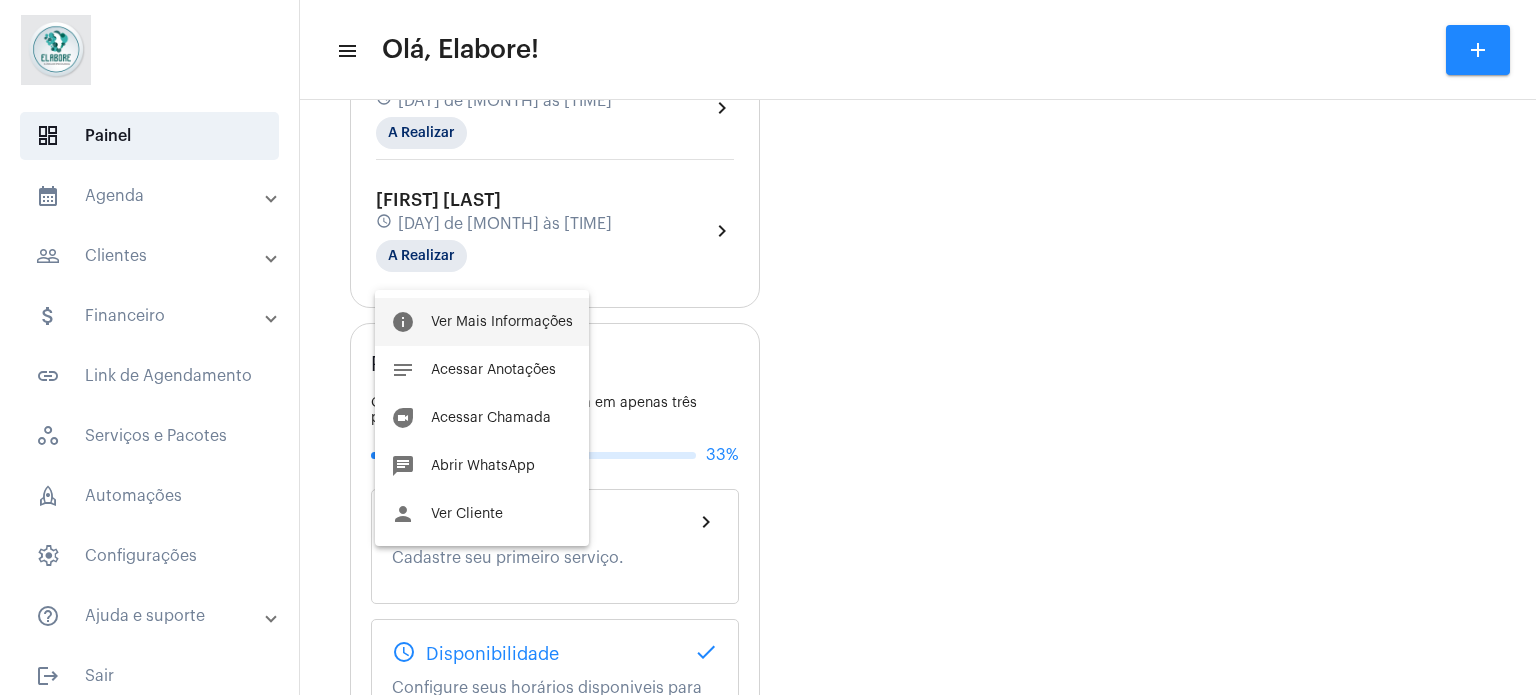 click on "info Ver Mais Informações" at bounding box center [482, 322] 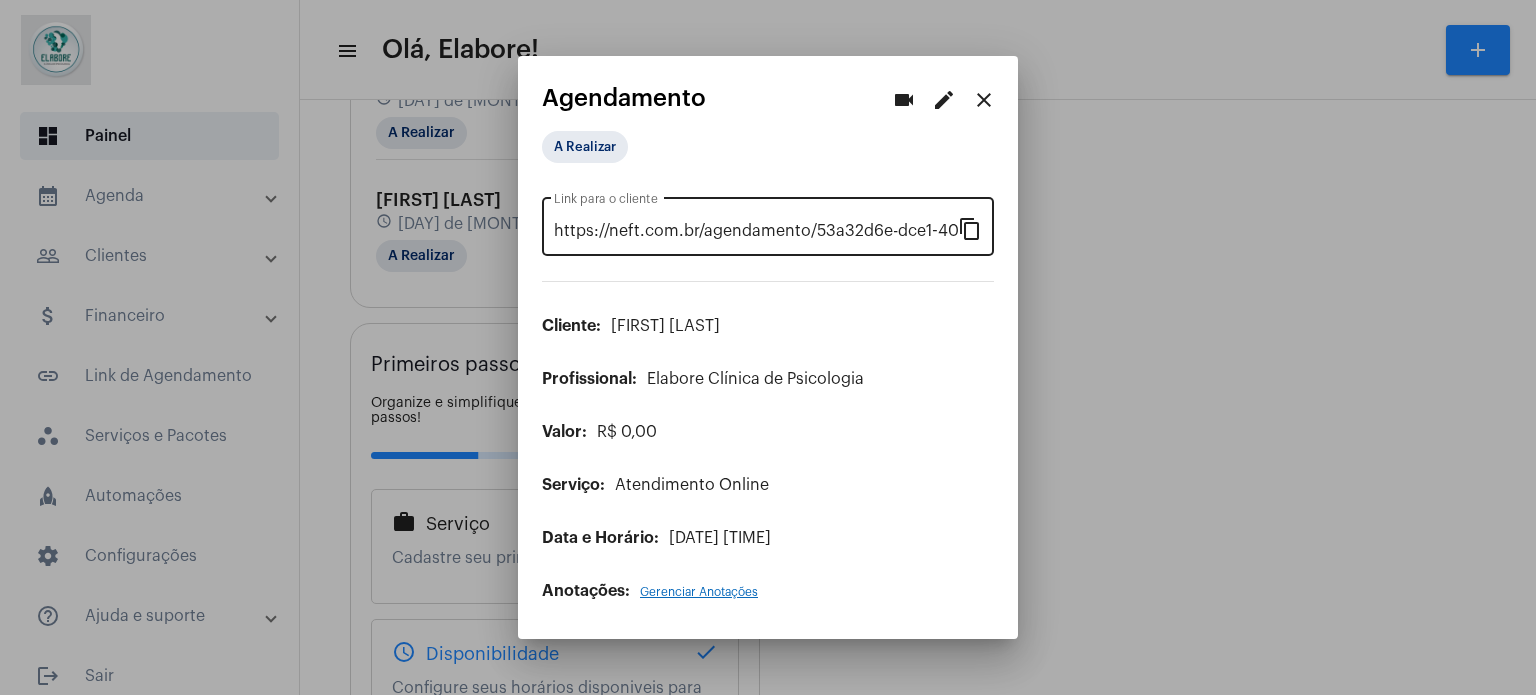 click on "content_copy" at bounding box center [970, 228] 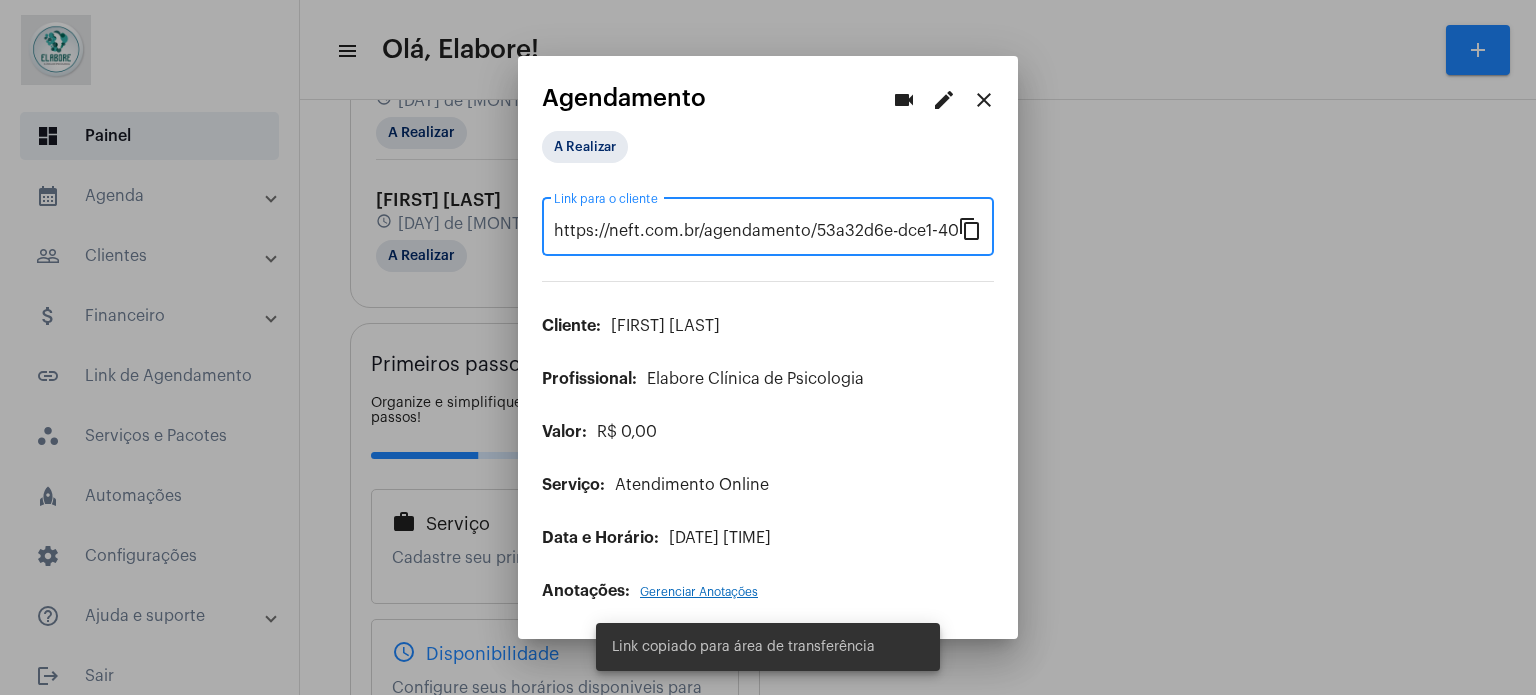 scroll, scrollTop: 0, scrollLeft: 168, axis: horizontal 